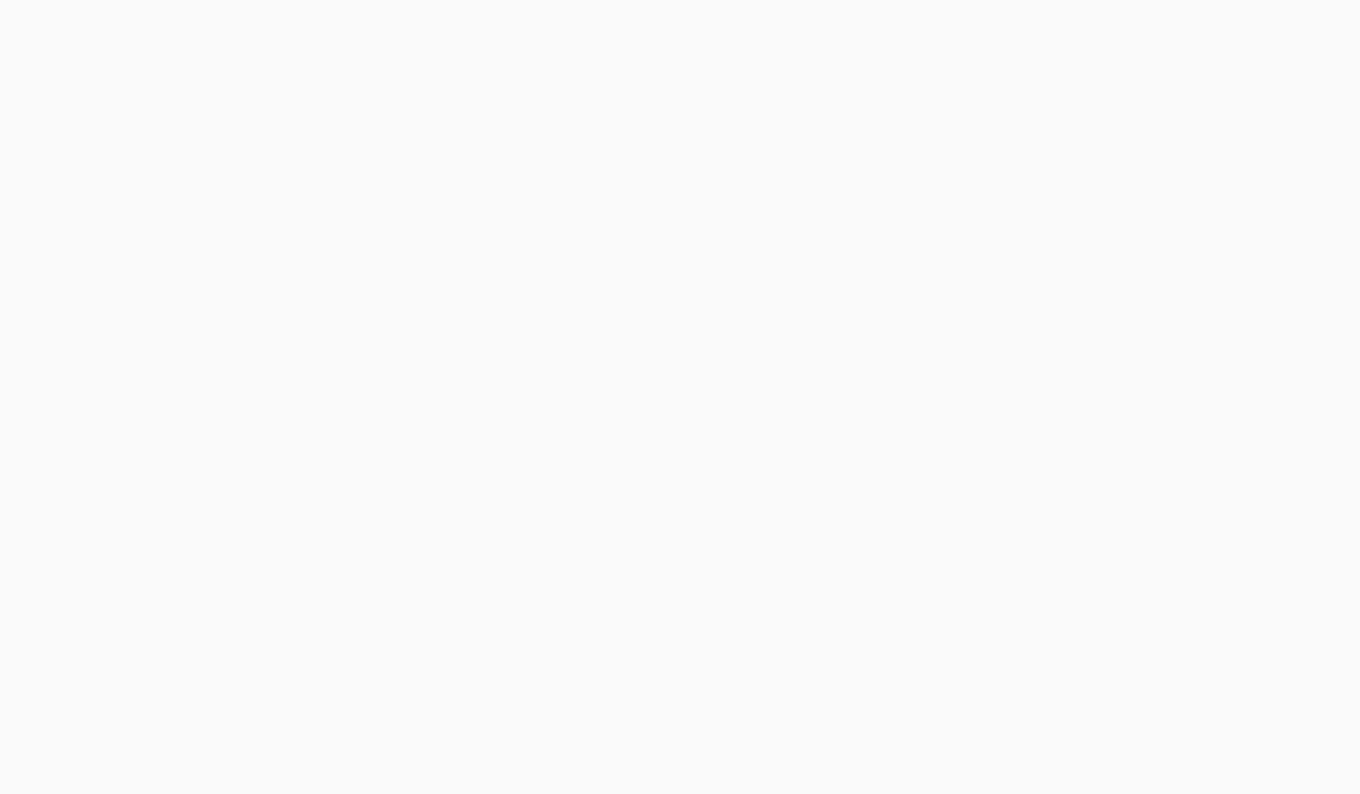scroll, scrollTop: 0, scrollLeft: 0, axis: both 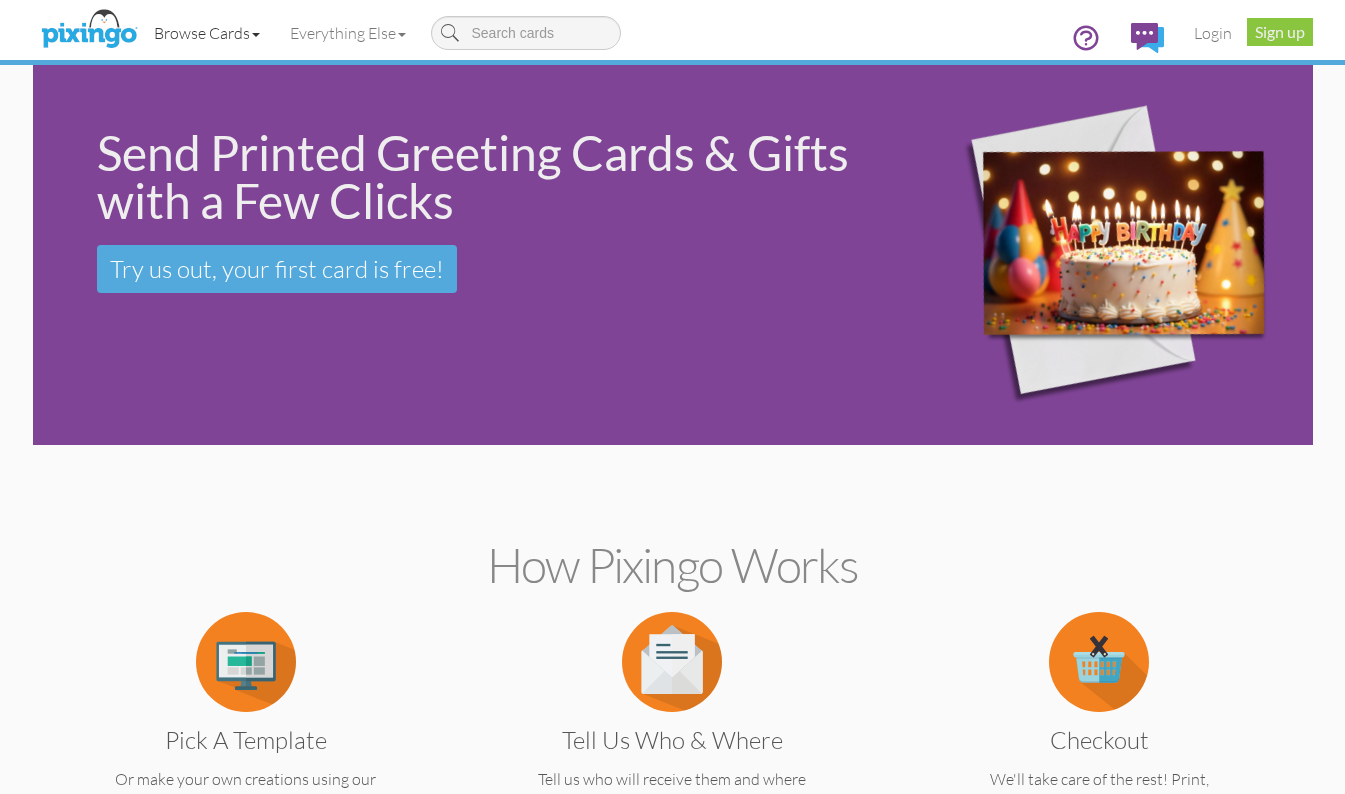 click on "Browse Cards" at bounding box center [207, 33] 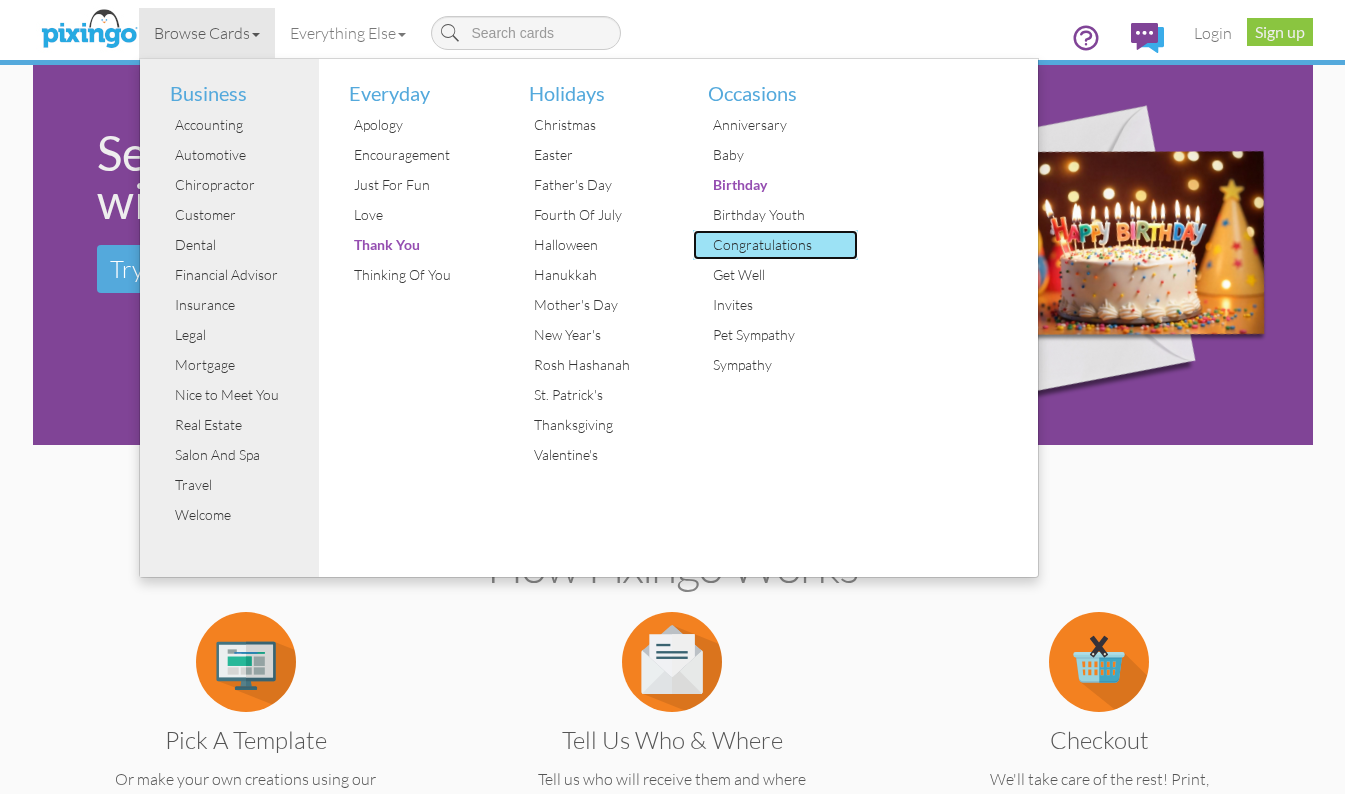 click on "Congratulations" at bounding box center (783, 245) 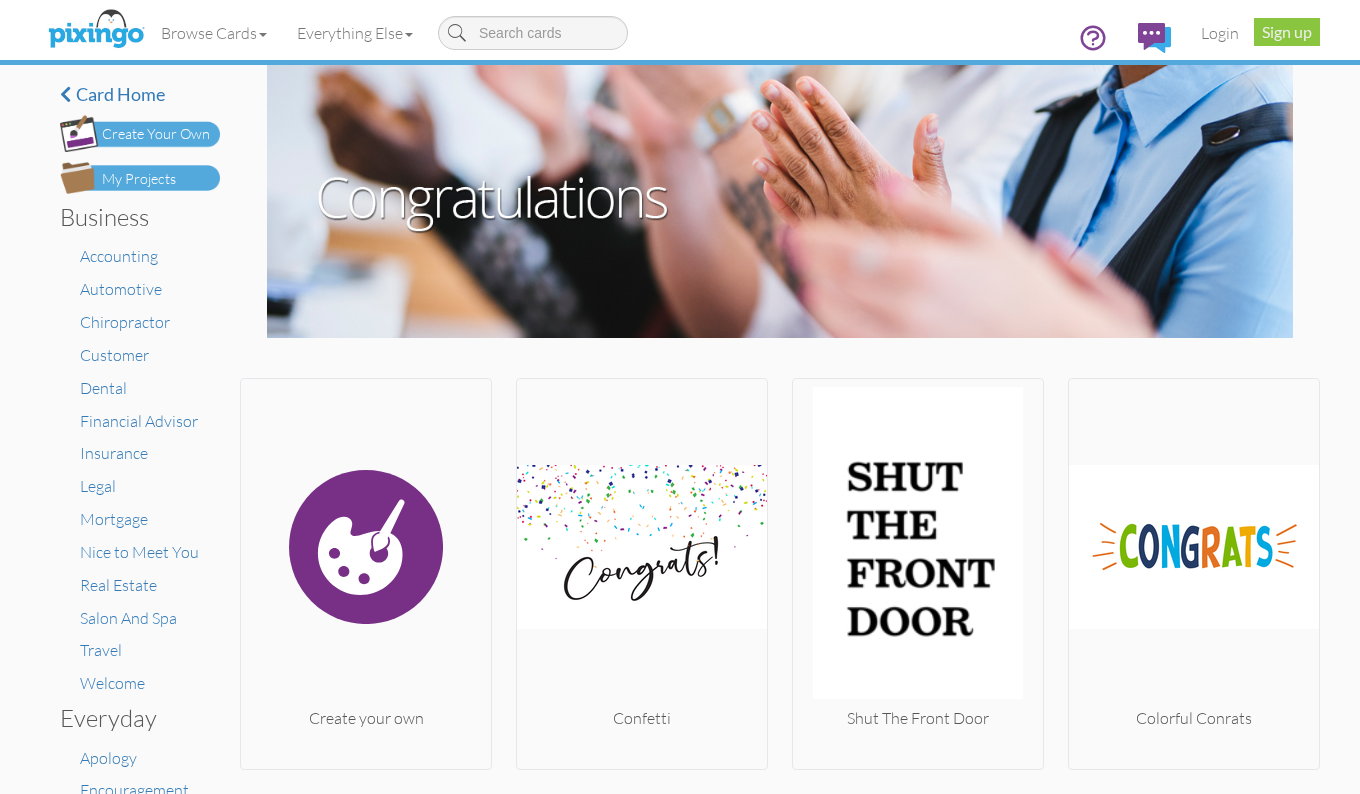 click at bounding box center [780, 201] 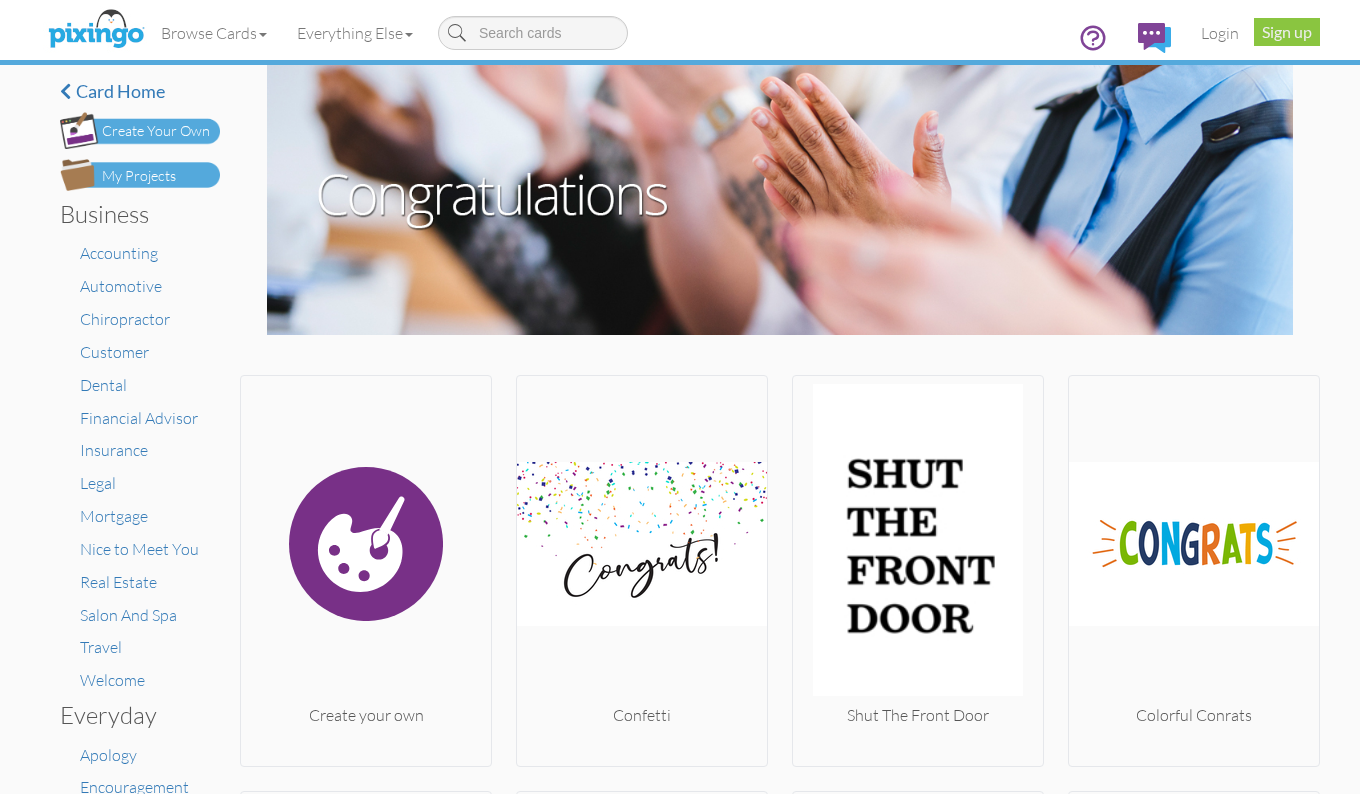 scroll, scrollTop: 0, scrollLeft: 0, axis: both 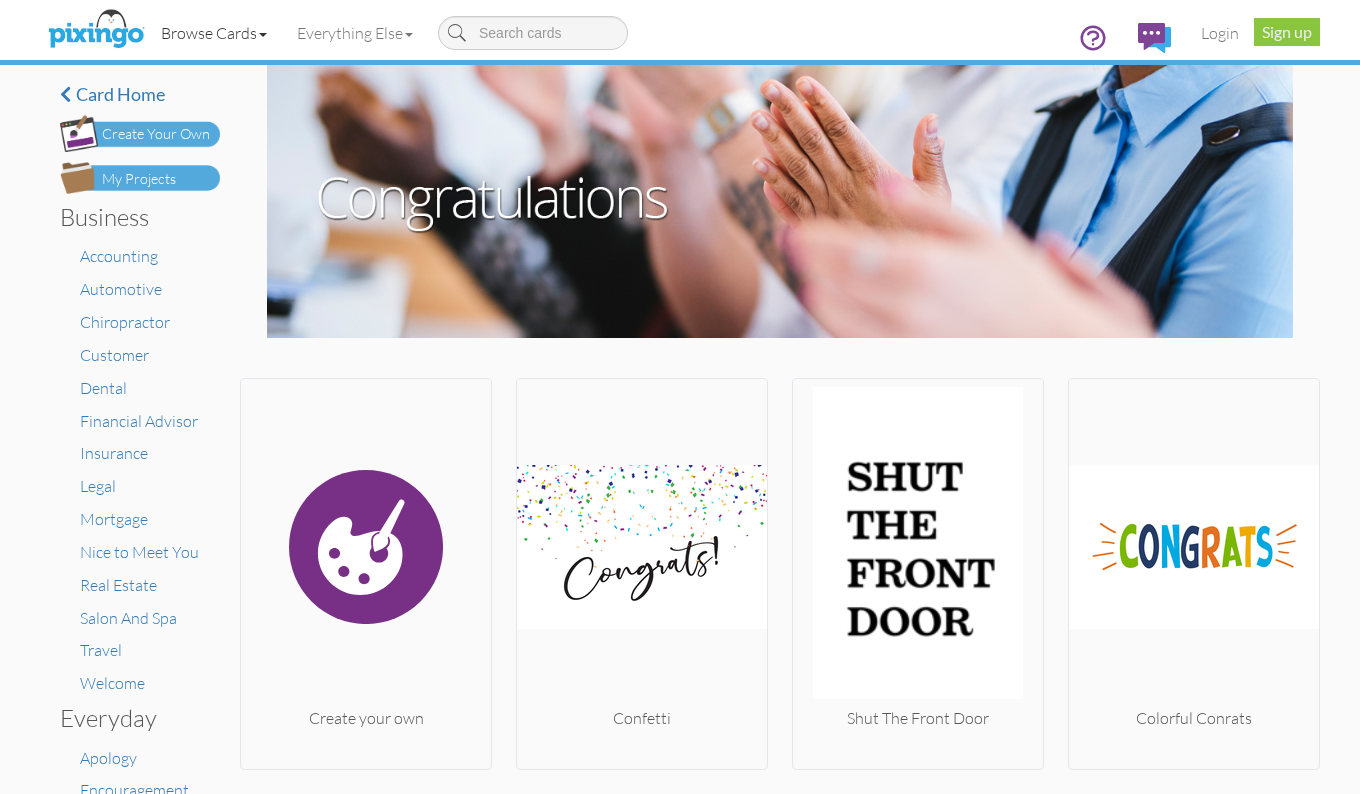 click on "Browse Cards" at bounding box center (214, 33) 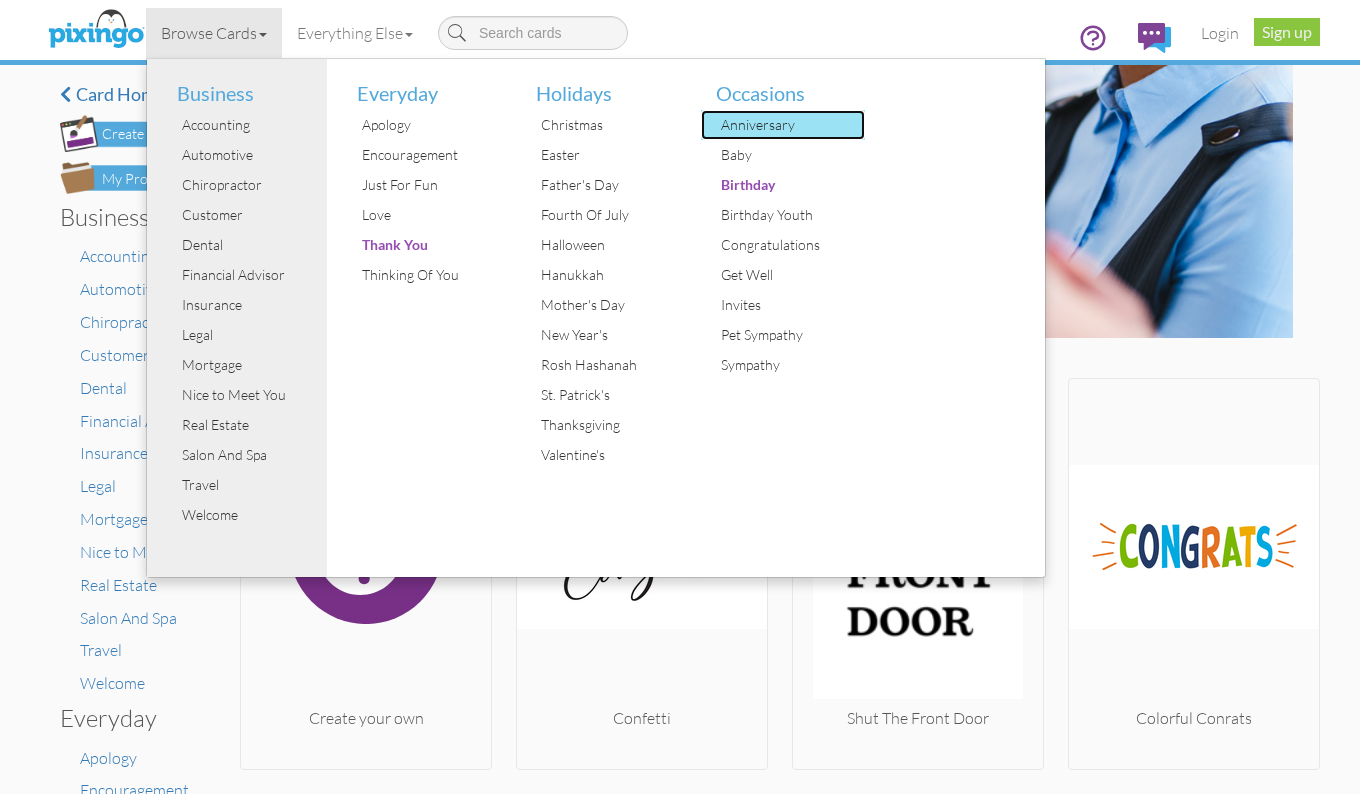click on "Anniversary" at bounding box center (791, 125) 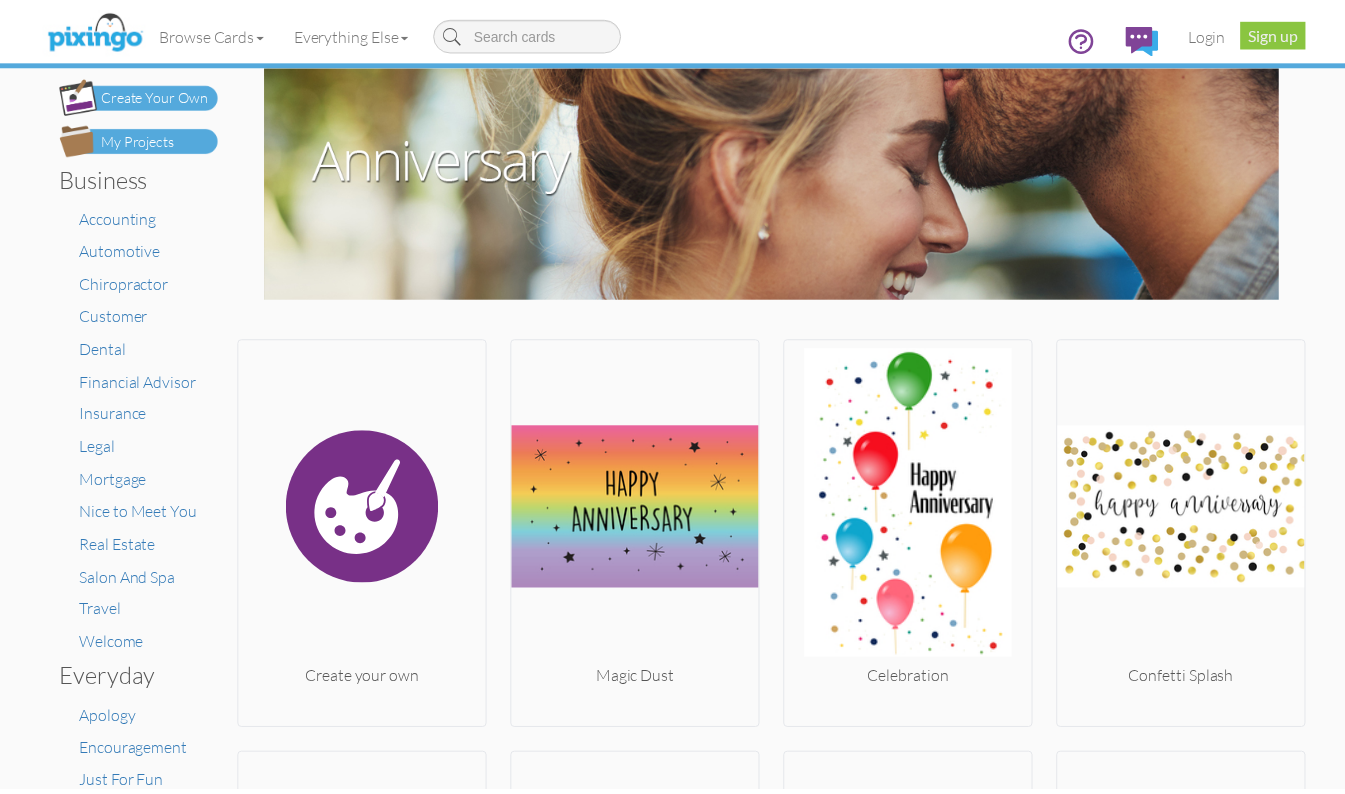 scroll, scrollTop: 0, scrollLeft: 0, axis: both 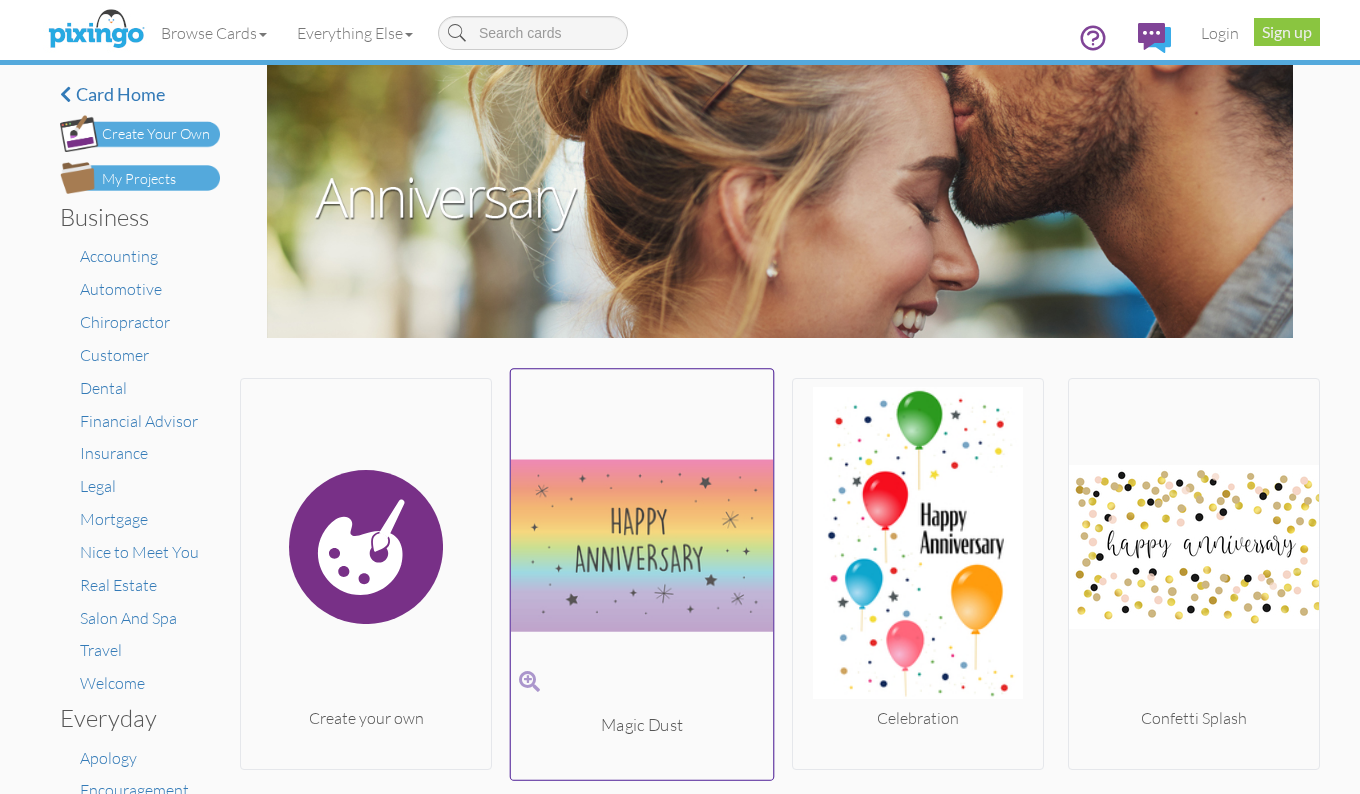 click at bounding box center [642, 545] 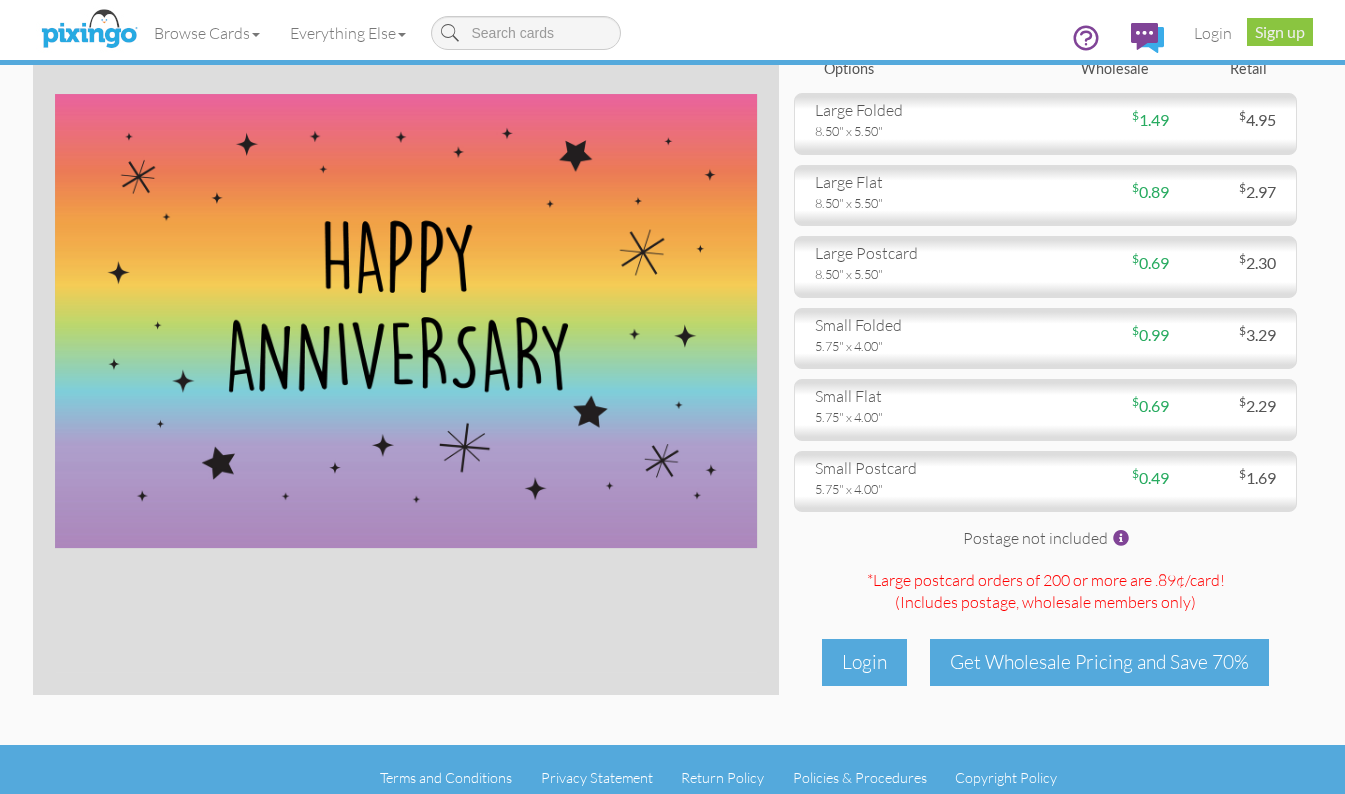 scroll, scrollTop: 132, scrollLeft: 0, axis: vertical 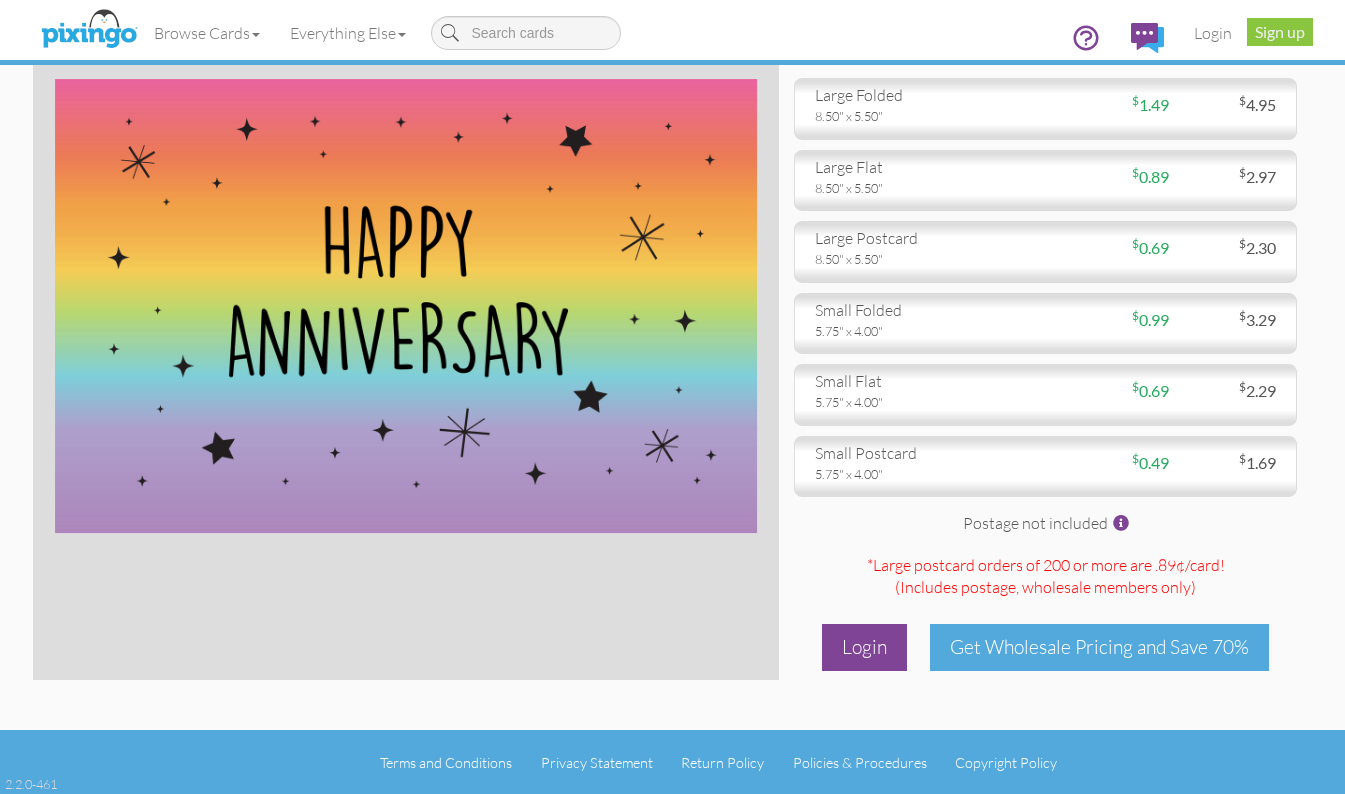 click on "Login" at bounding box center (864, 647) 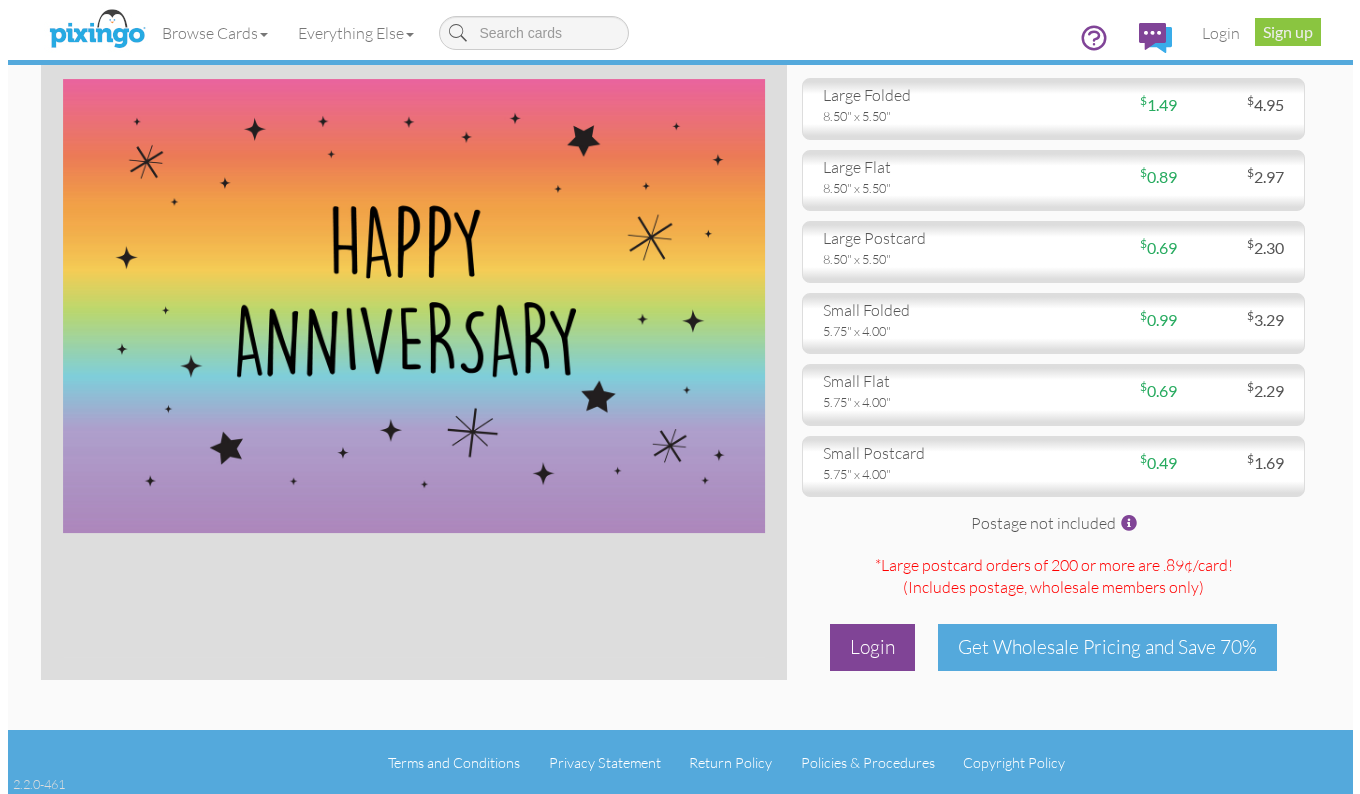 scroll, scrollTop: 0, scrollLeft: 0, axis: both 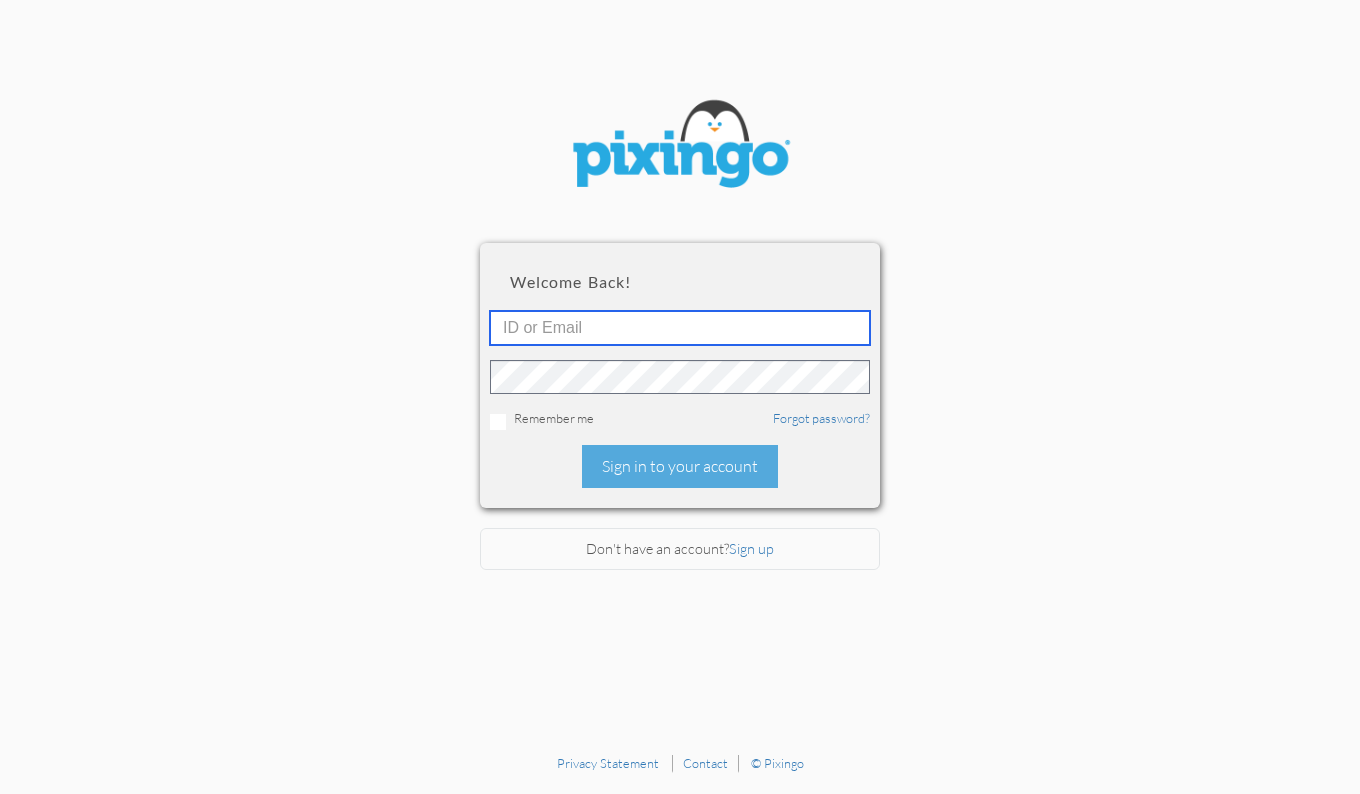 type on "4135" 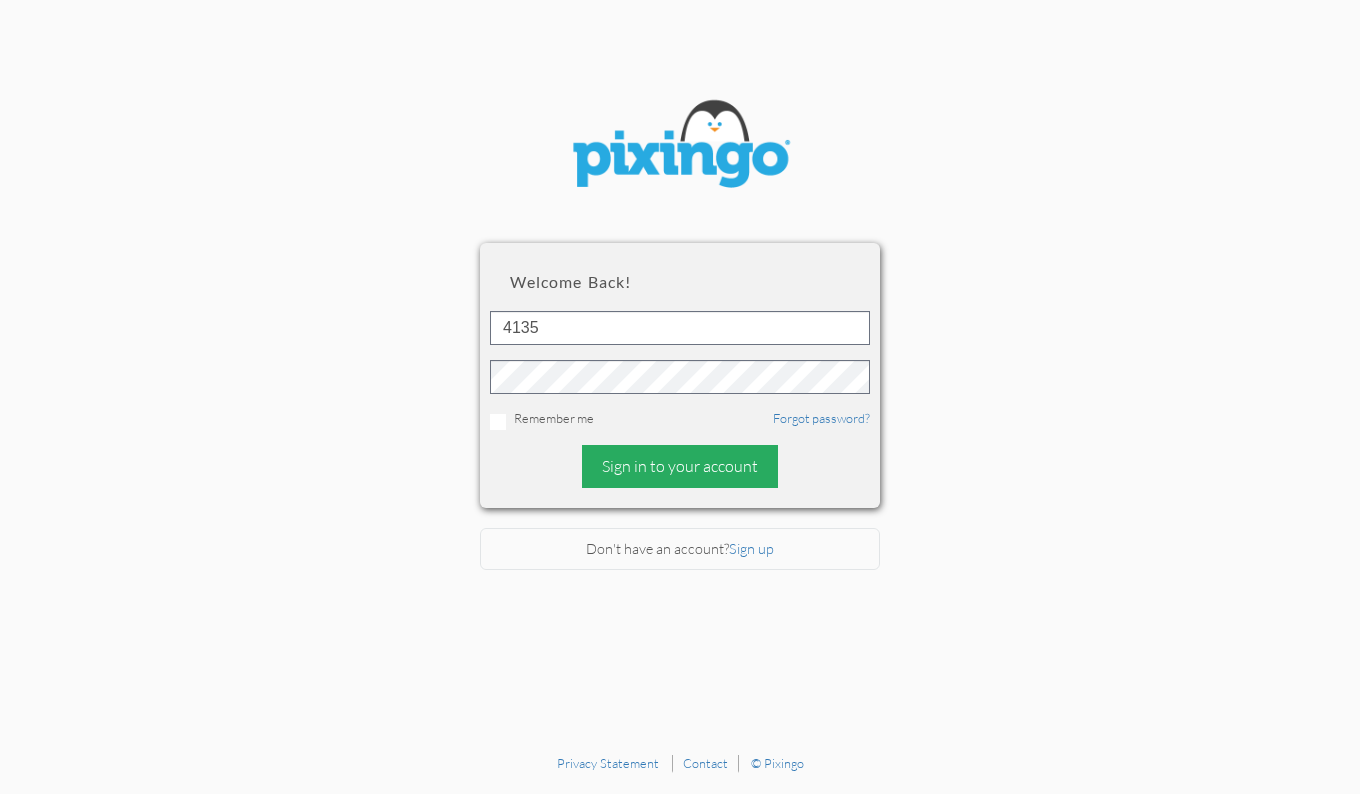 click on "Sign in to your account" at bounding box center [680, 466] 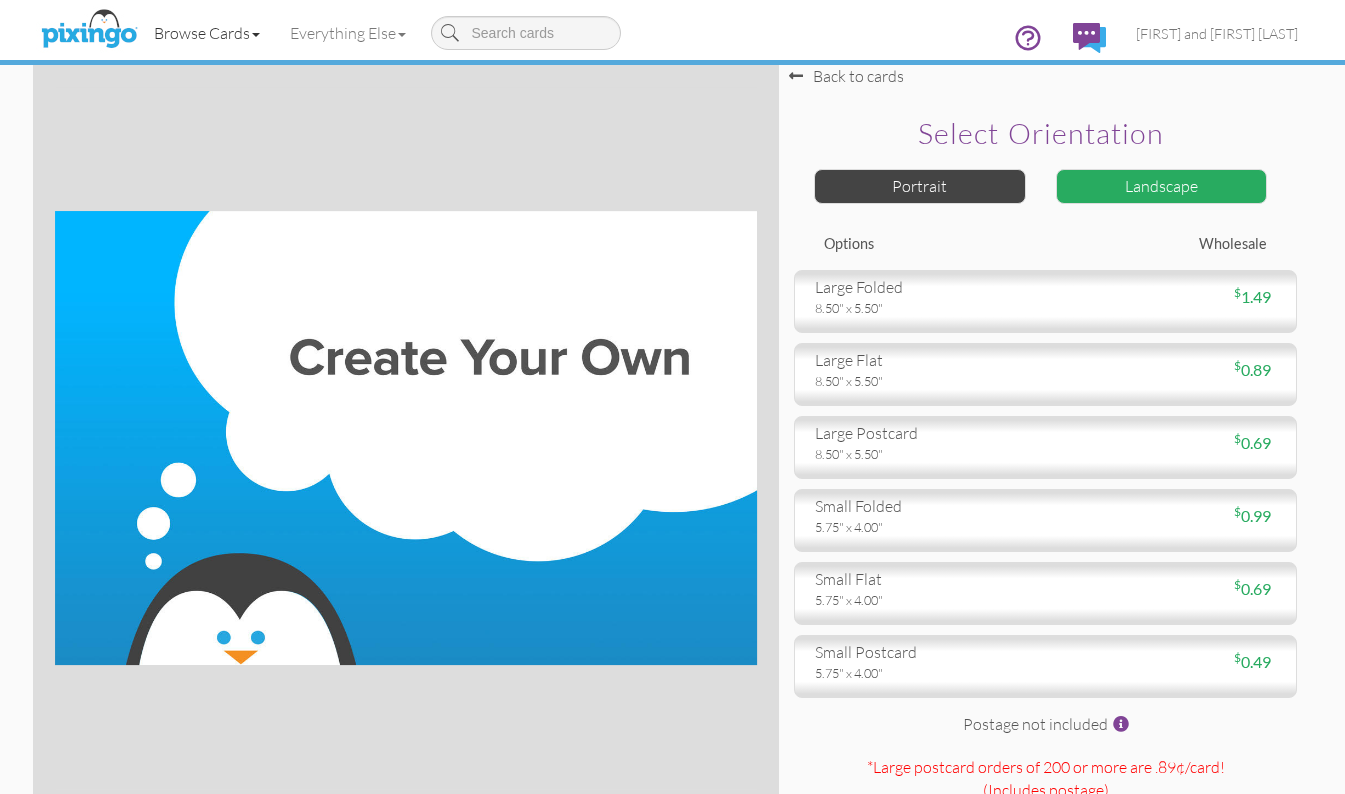 click on "Browse Cards" at bounding box center [207, 33] 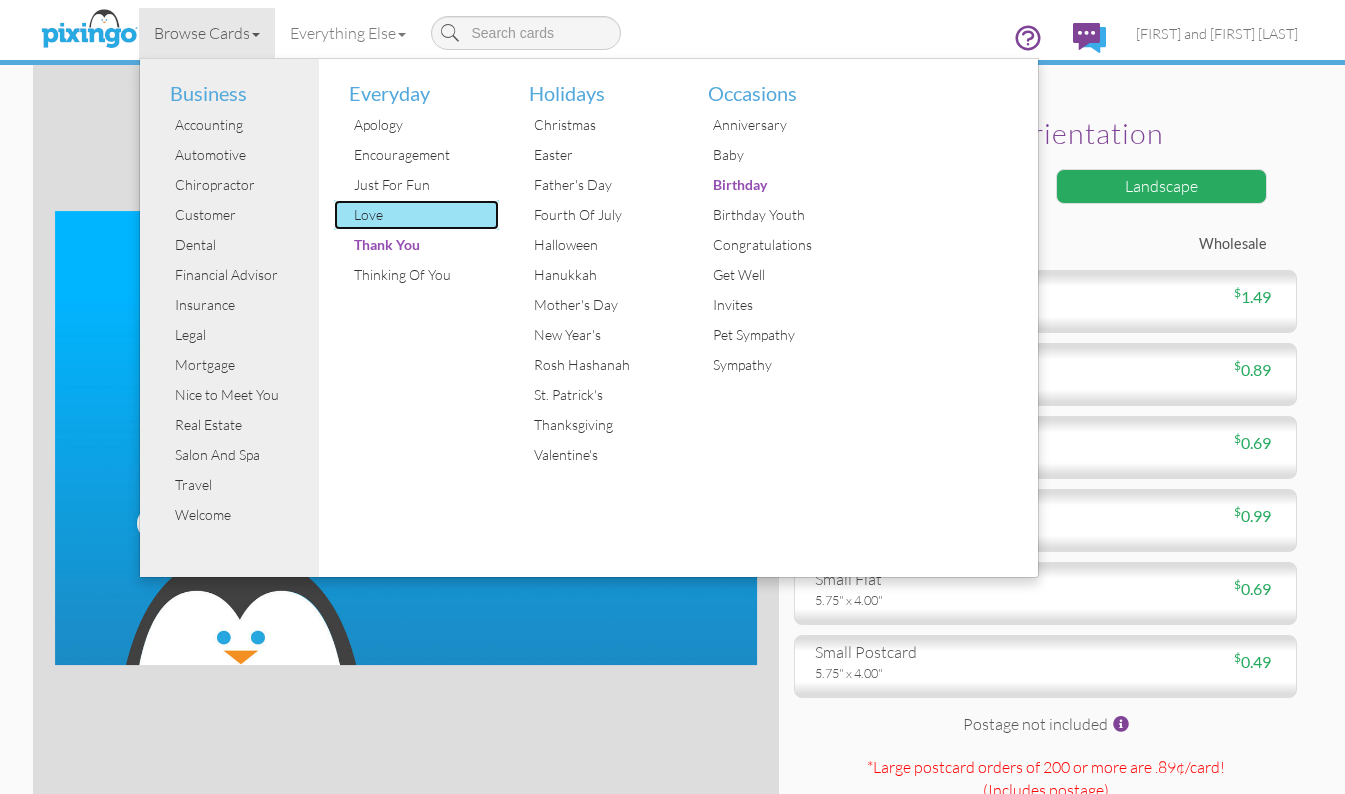 click on "Love" at bounding box center (424, 215) 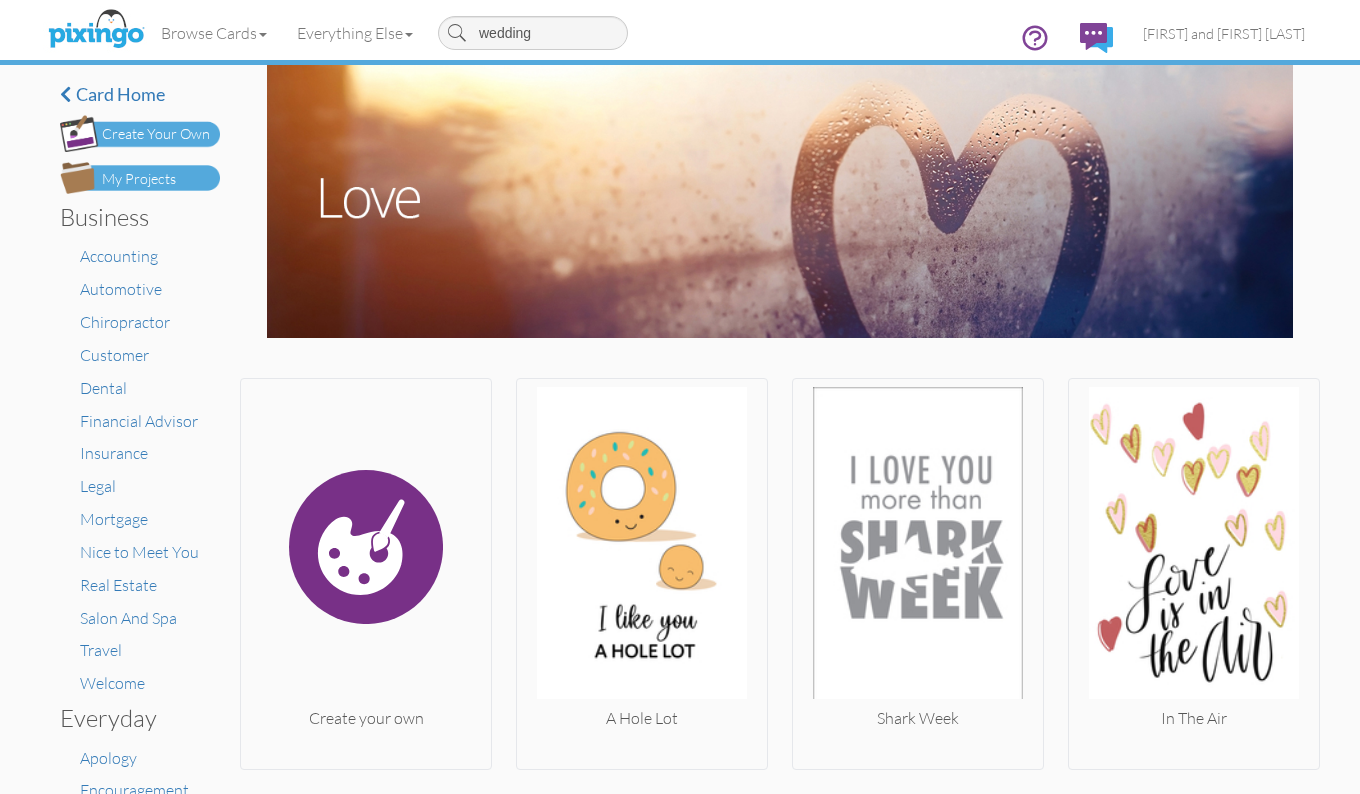type on "wedding" 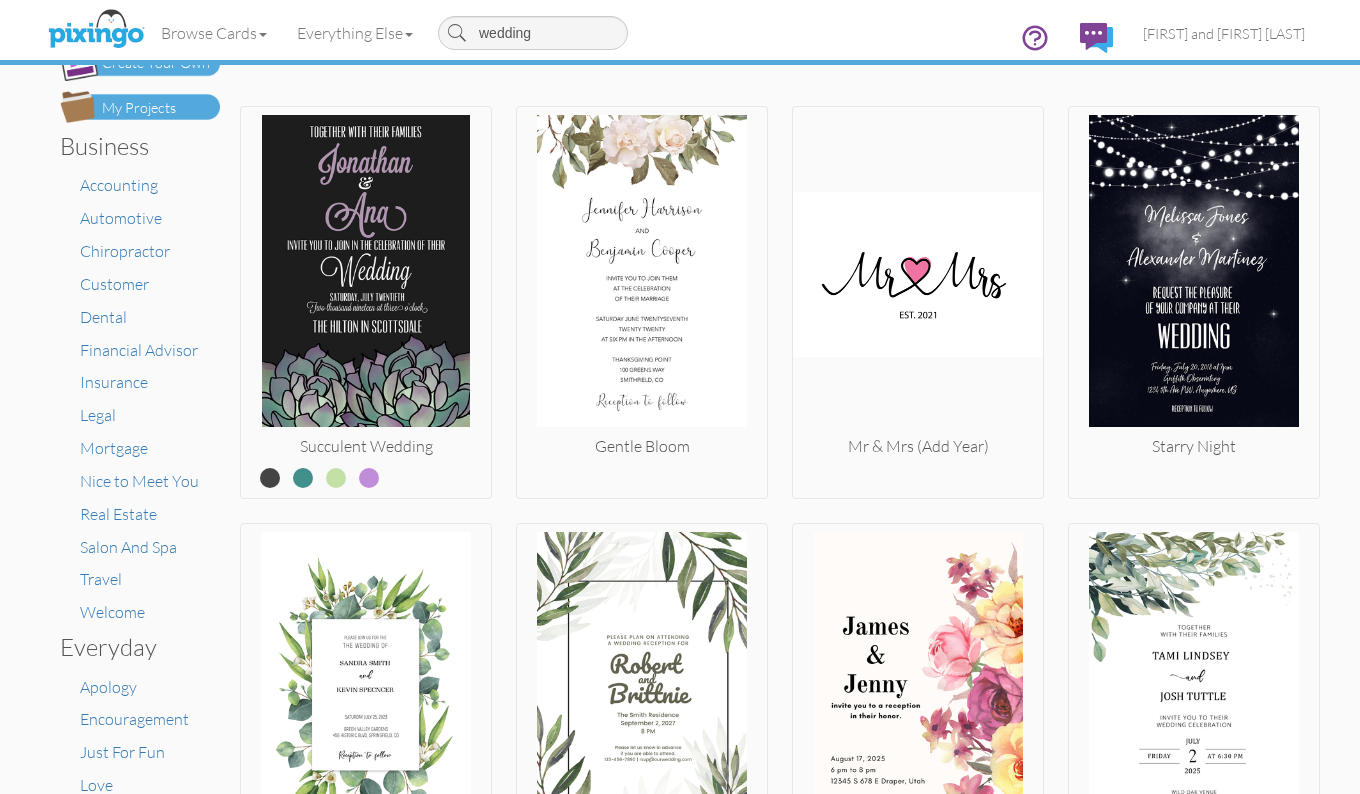scroll, scrollTop: 75, scrollLeft: 0, axis: vertical 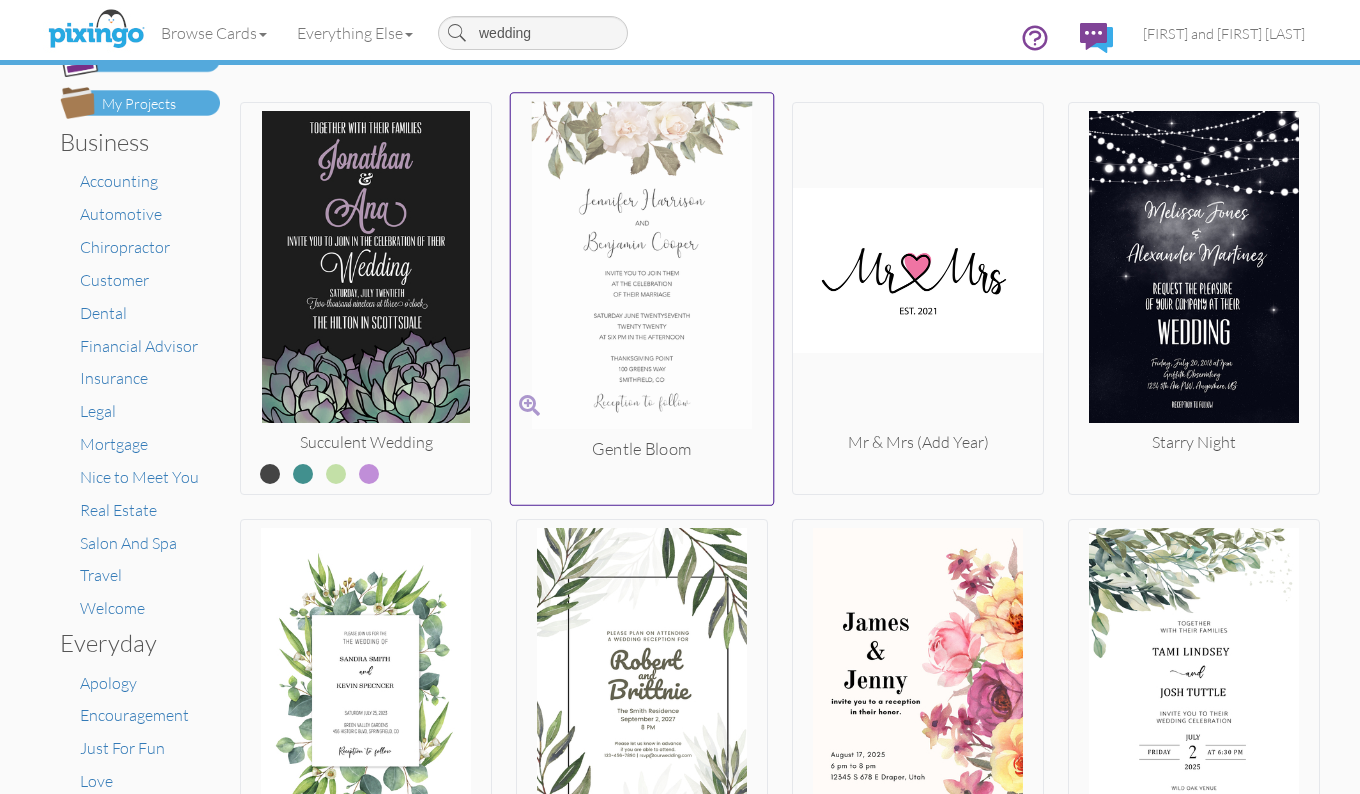 click at bounding box center [642, 269] 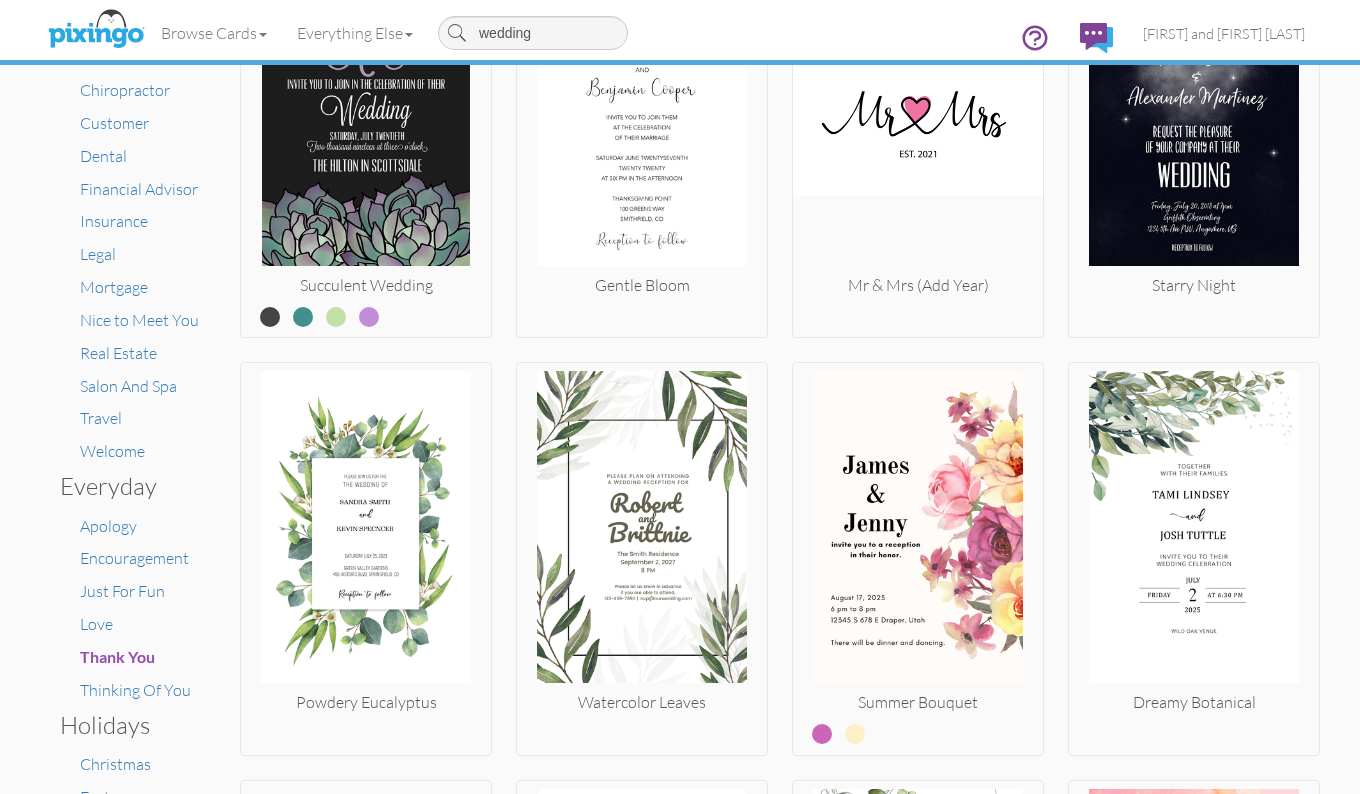 scroll, scrollTop: 233, scrollLeft: 0, axis: vertical 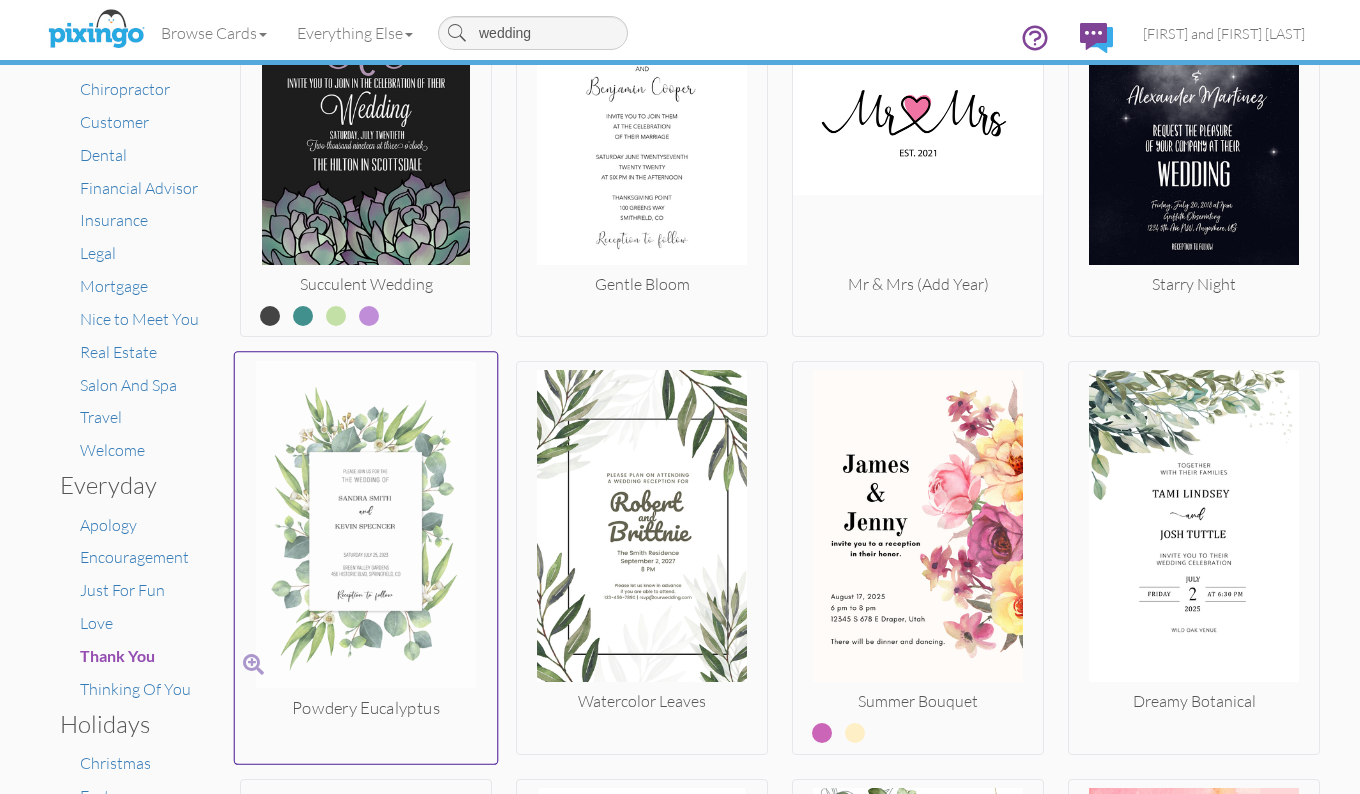 click at bounding box center [366, 529] 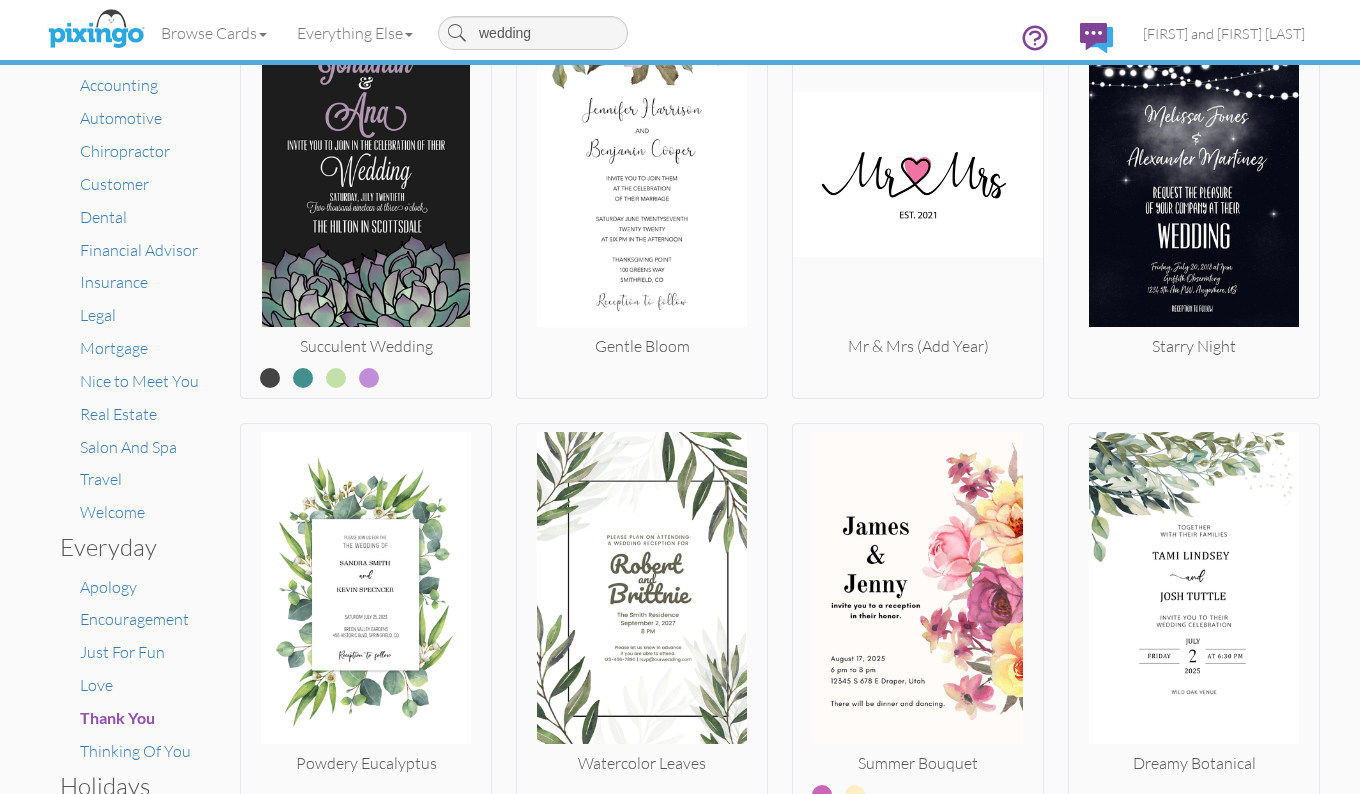 scroll, scrollTop: 170, scrollLeft: 0, axis: vertical 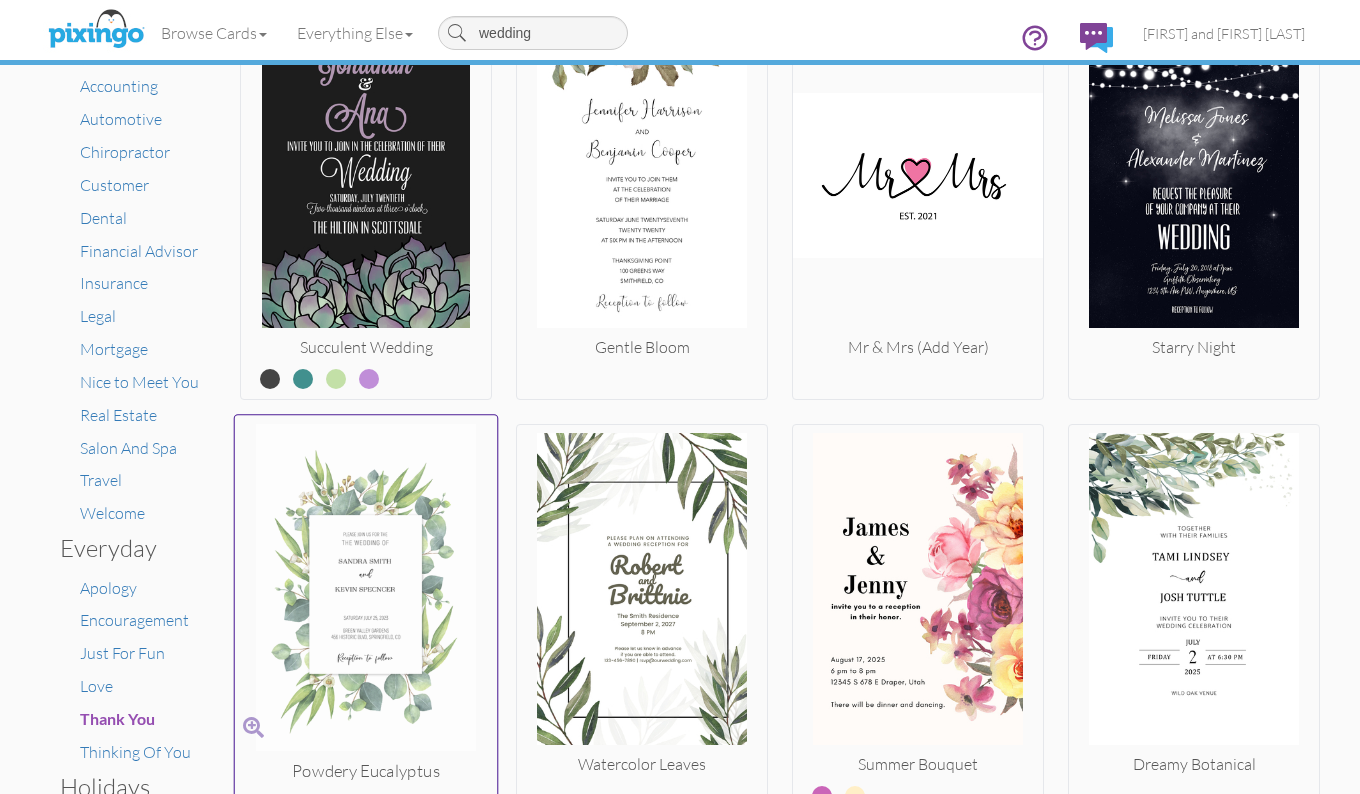click at bounding box center (366, 592) 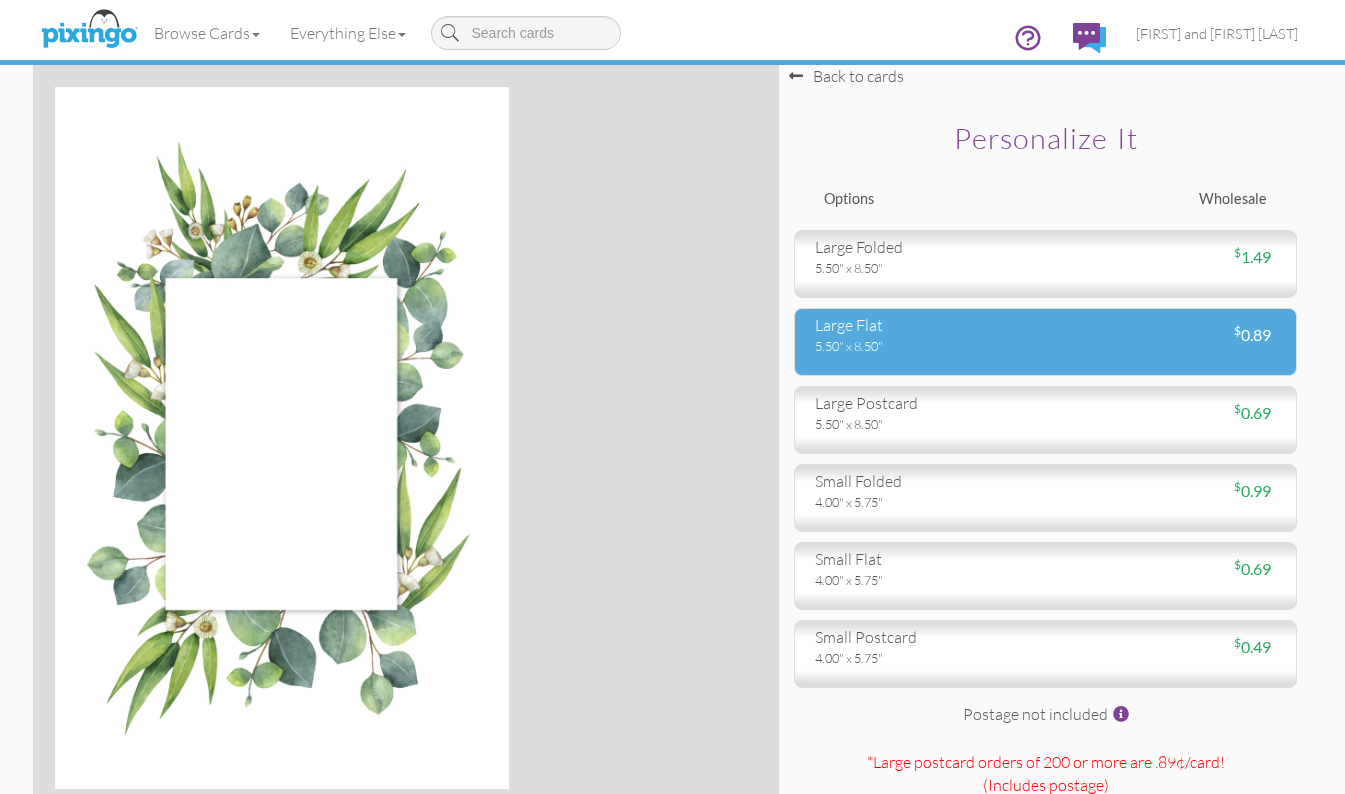 click on "5.50" x 8.50"" at bounding box center (923, 346) 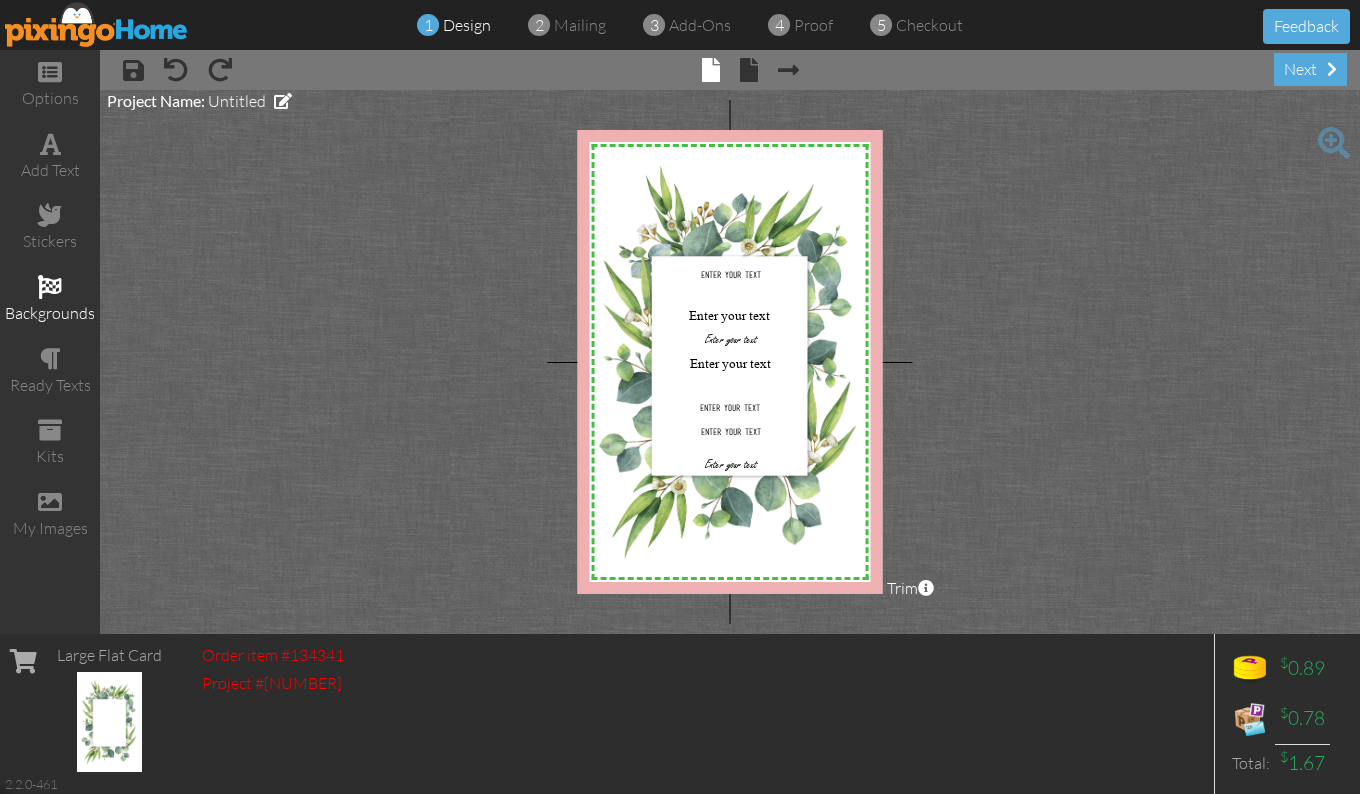 click on "backgrounds" at bounding box center (50, 300) 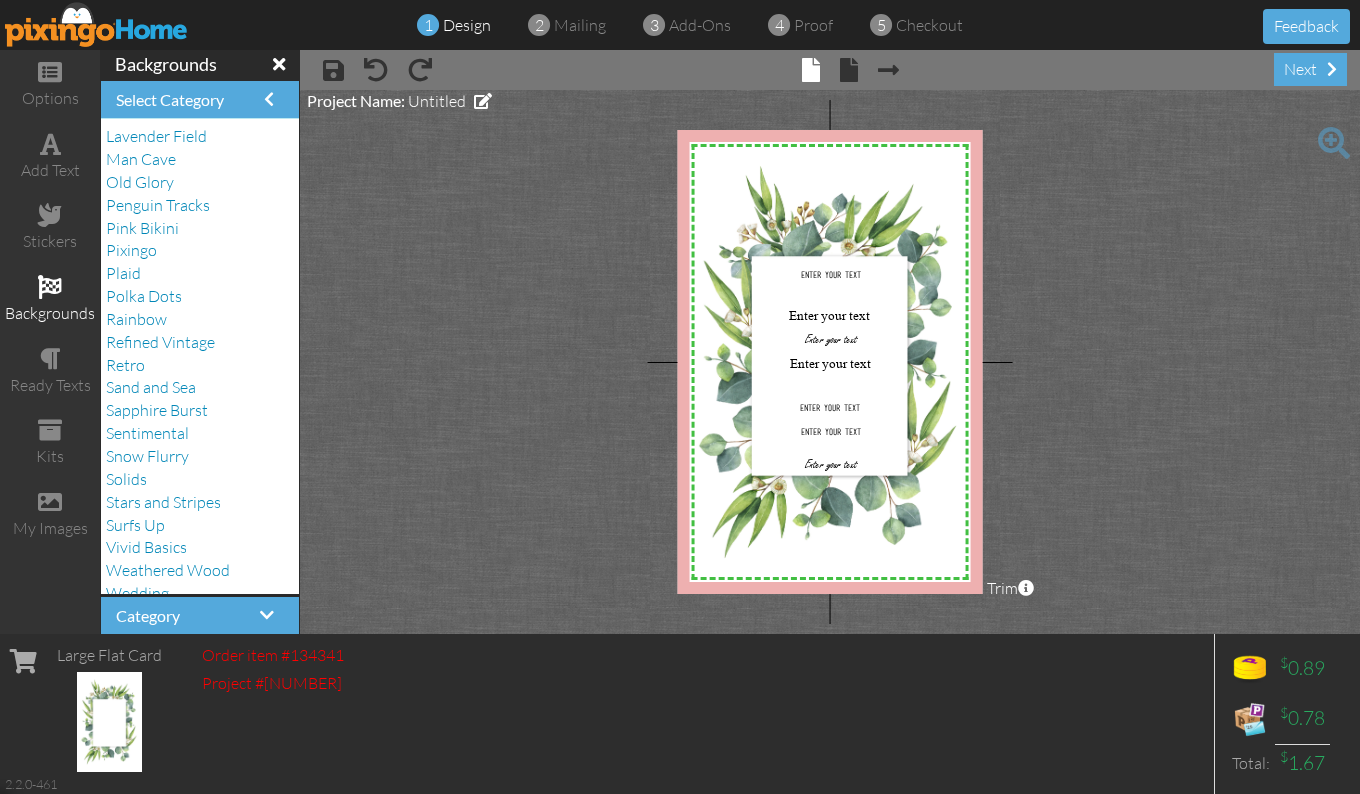scroll, scrollTop: 334, scrollLeft: 0, axis: vertical 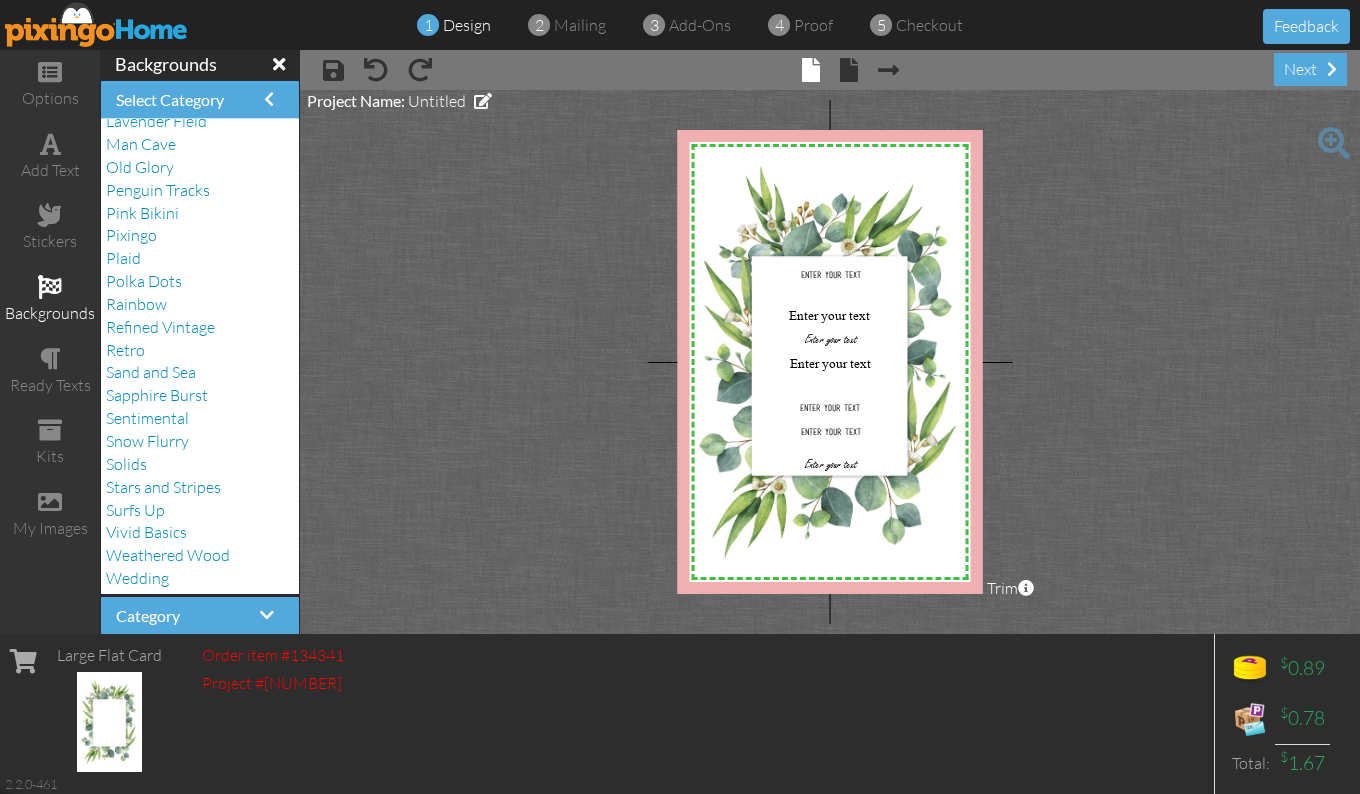 click on "Wedding" at bounding box center [200, 578] 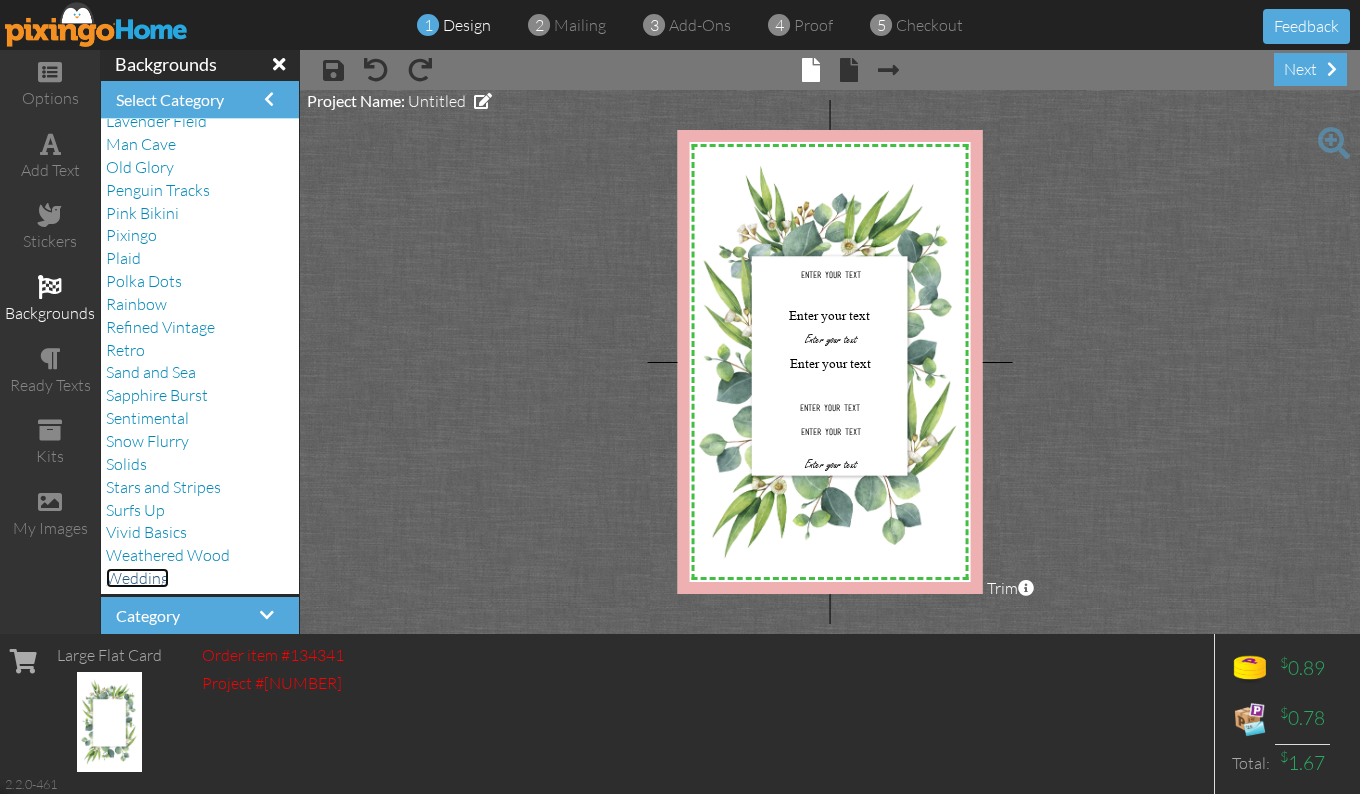 click on "Wedding" at bounding box center (137, 578) 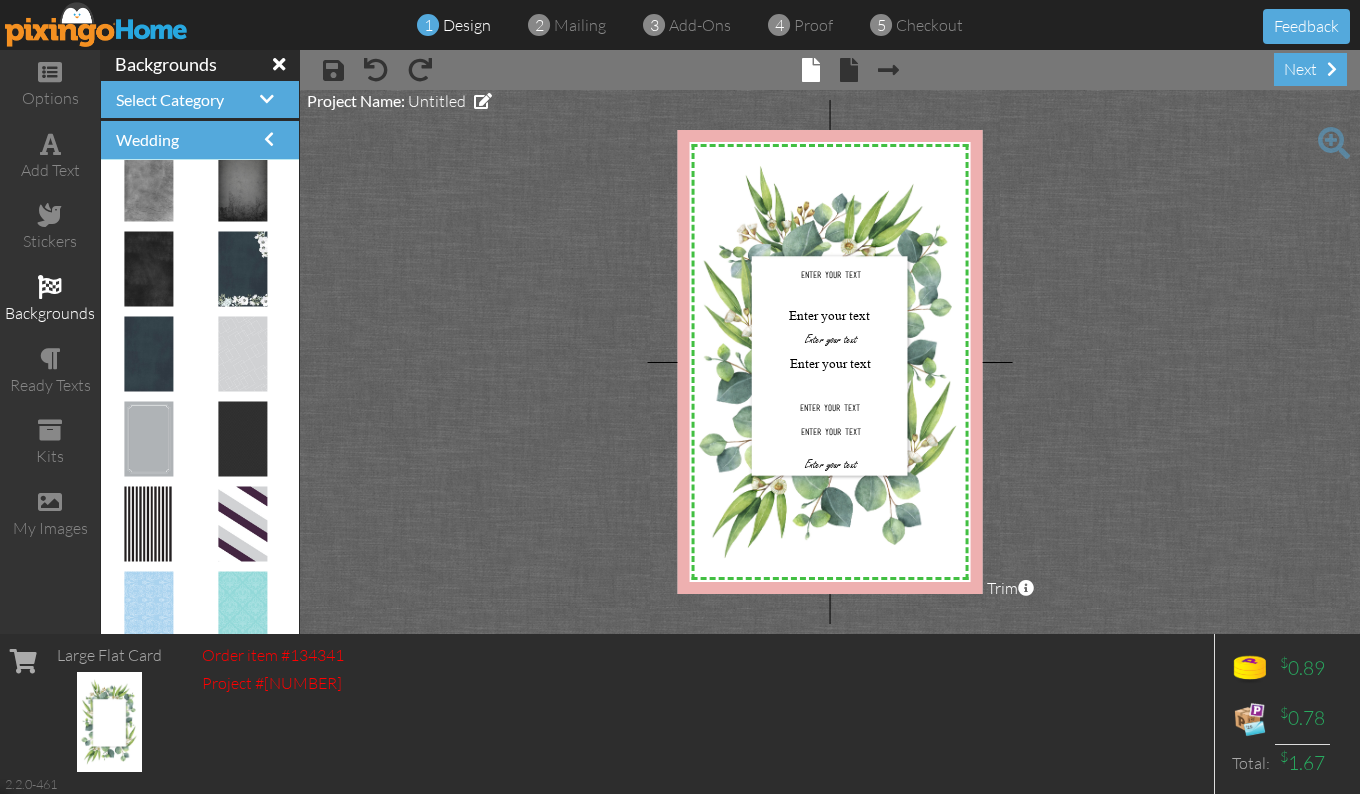 scroll, scrollTop: 547, scrollLeft: 0, axis: vertical 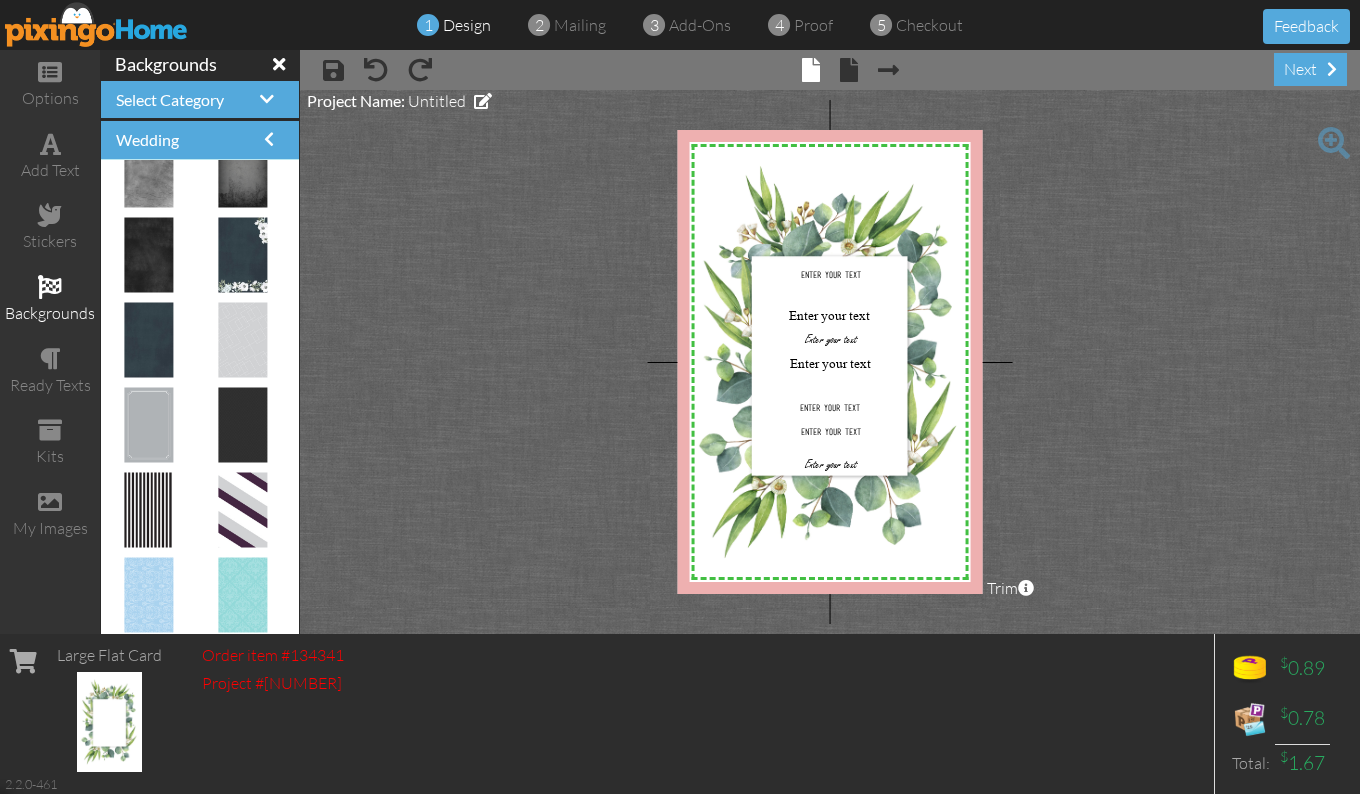 click at bounding box center [200, 397] 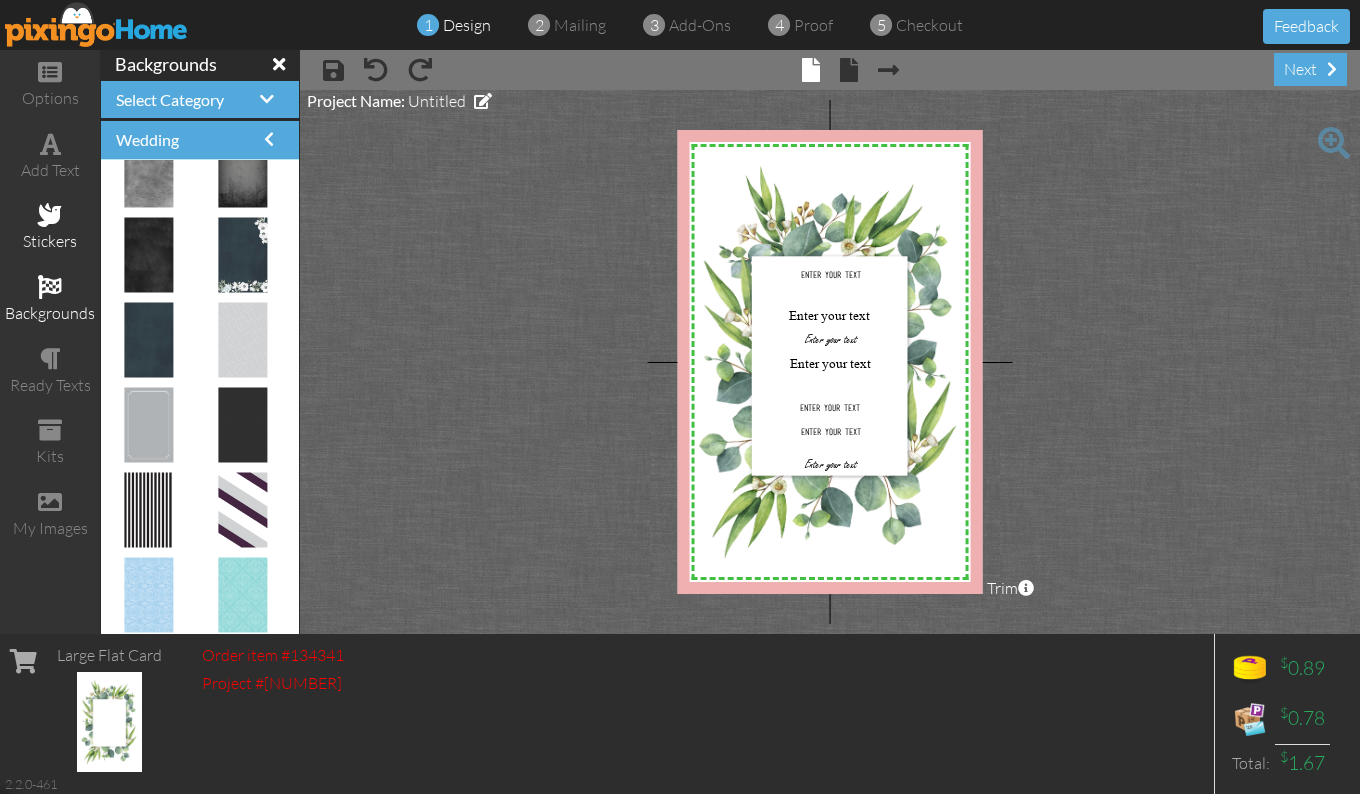 click at bounding box center (50, 215) 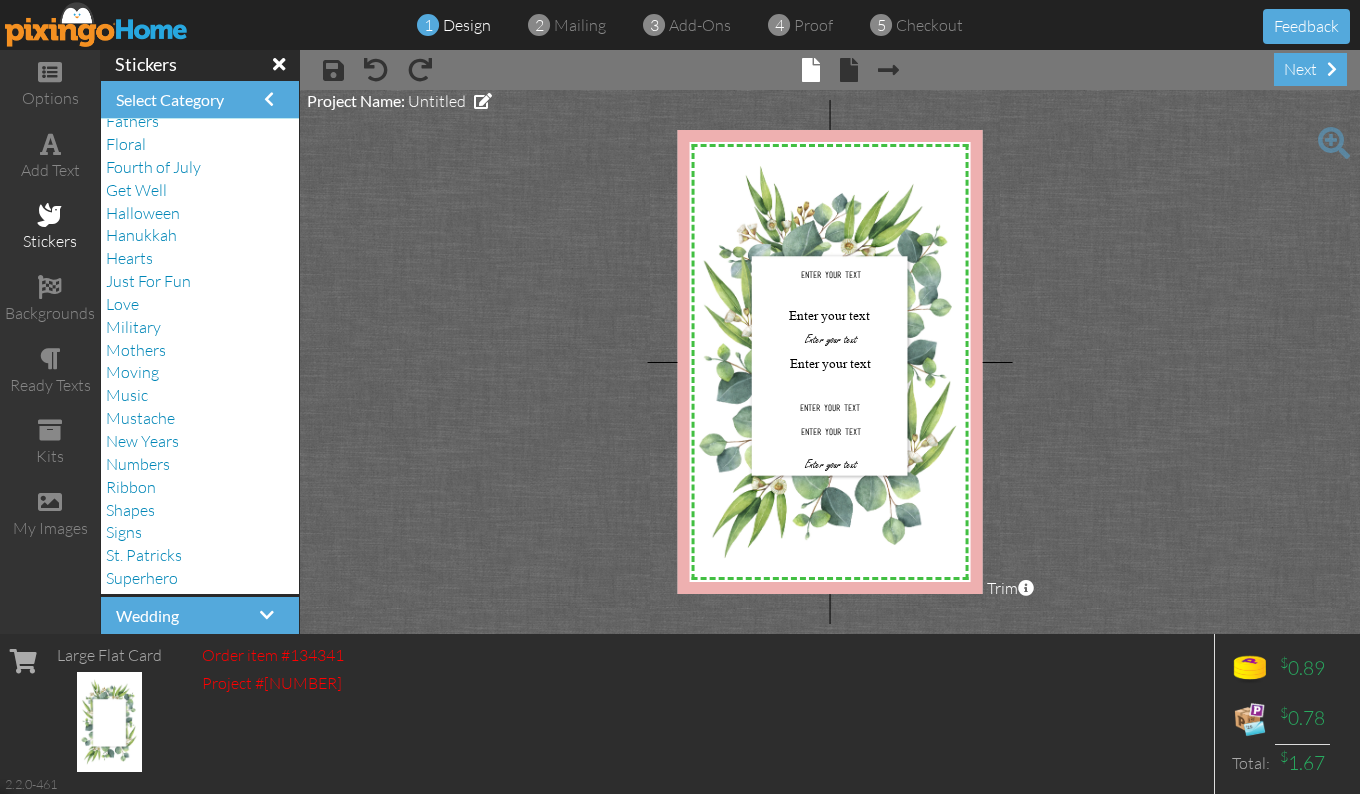 click on "Wedding" at bounding box center (200, 616) 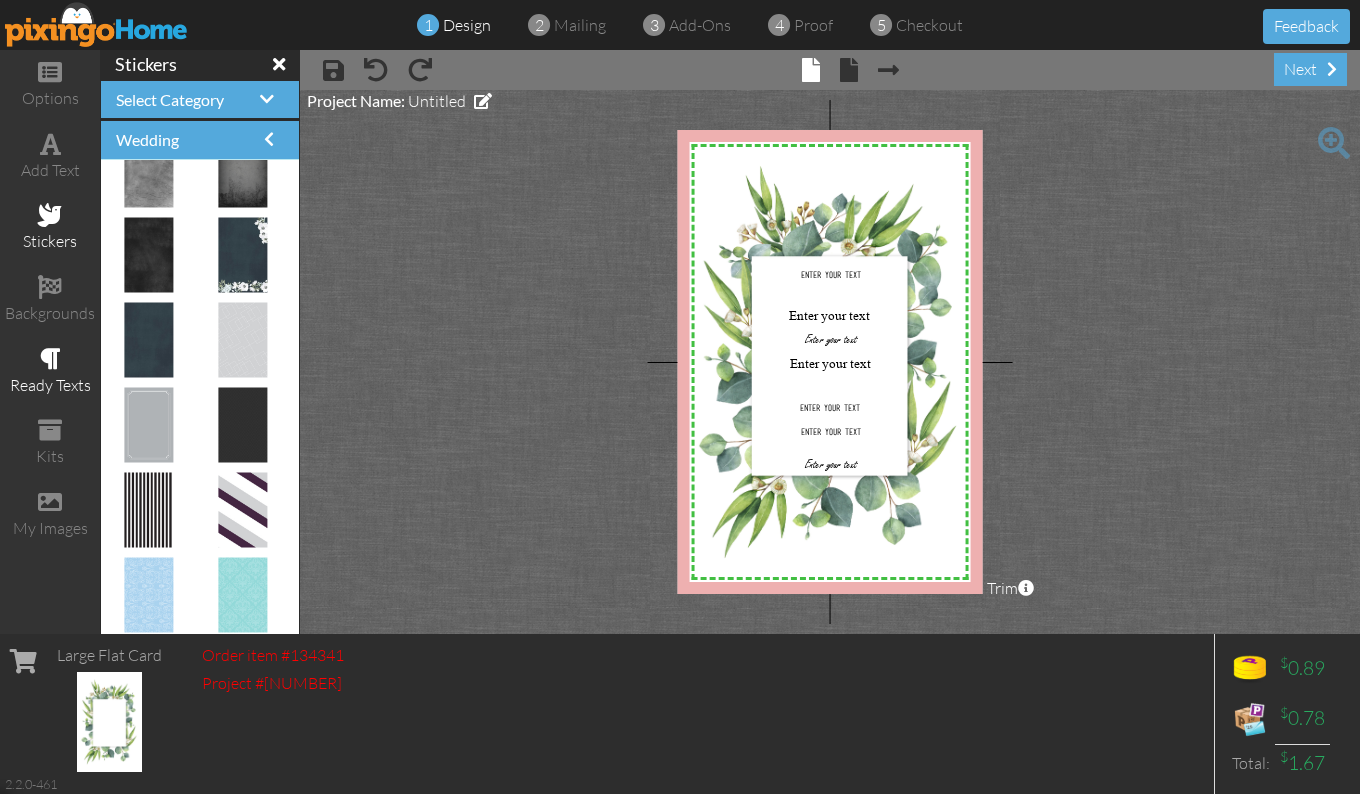 click on "ready texts" at bounding box center (50, 385) 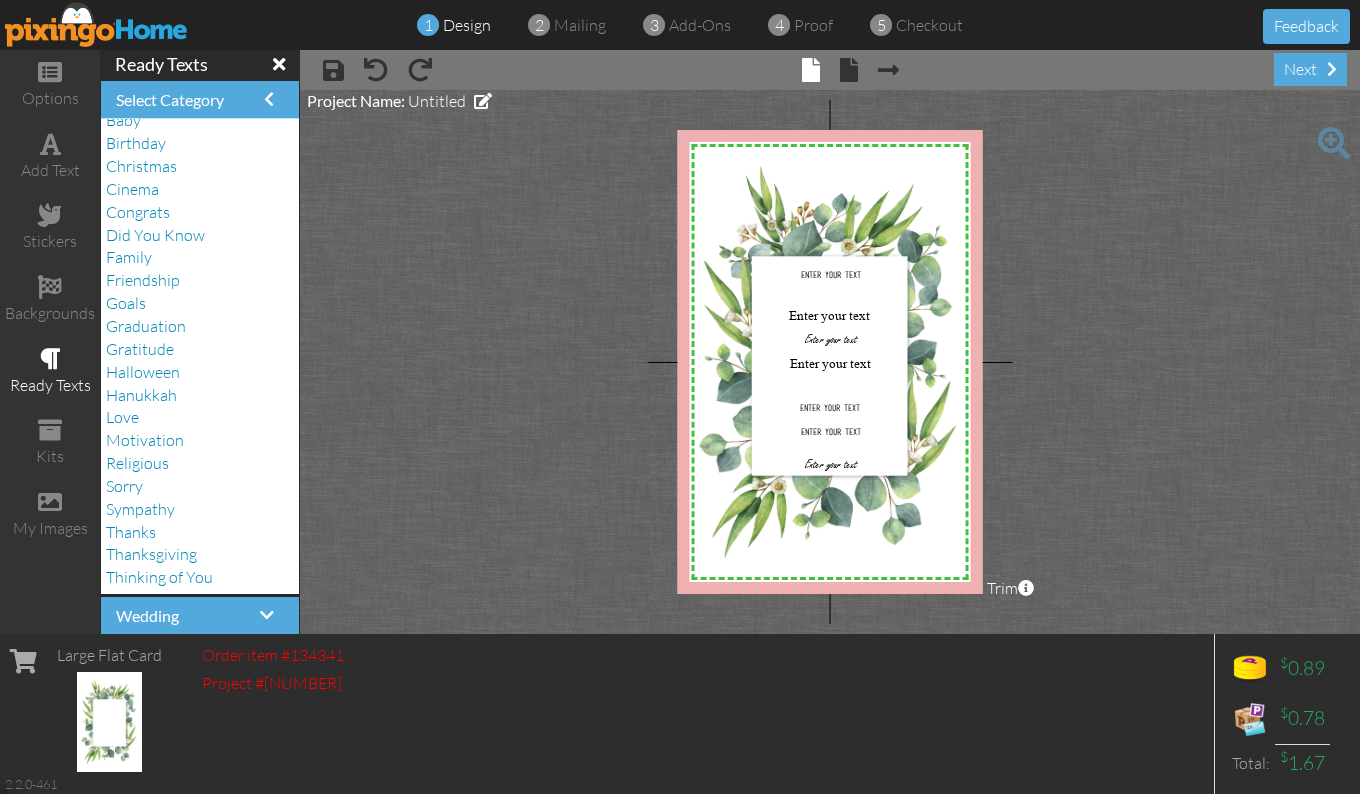 scroll, scrollTop: 15, scrollLeft: 0, axis: vertical 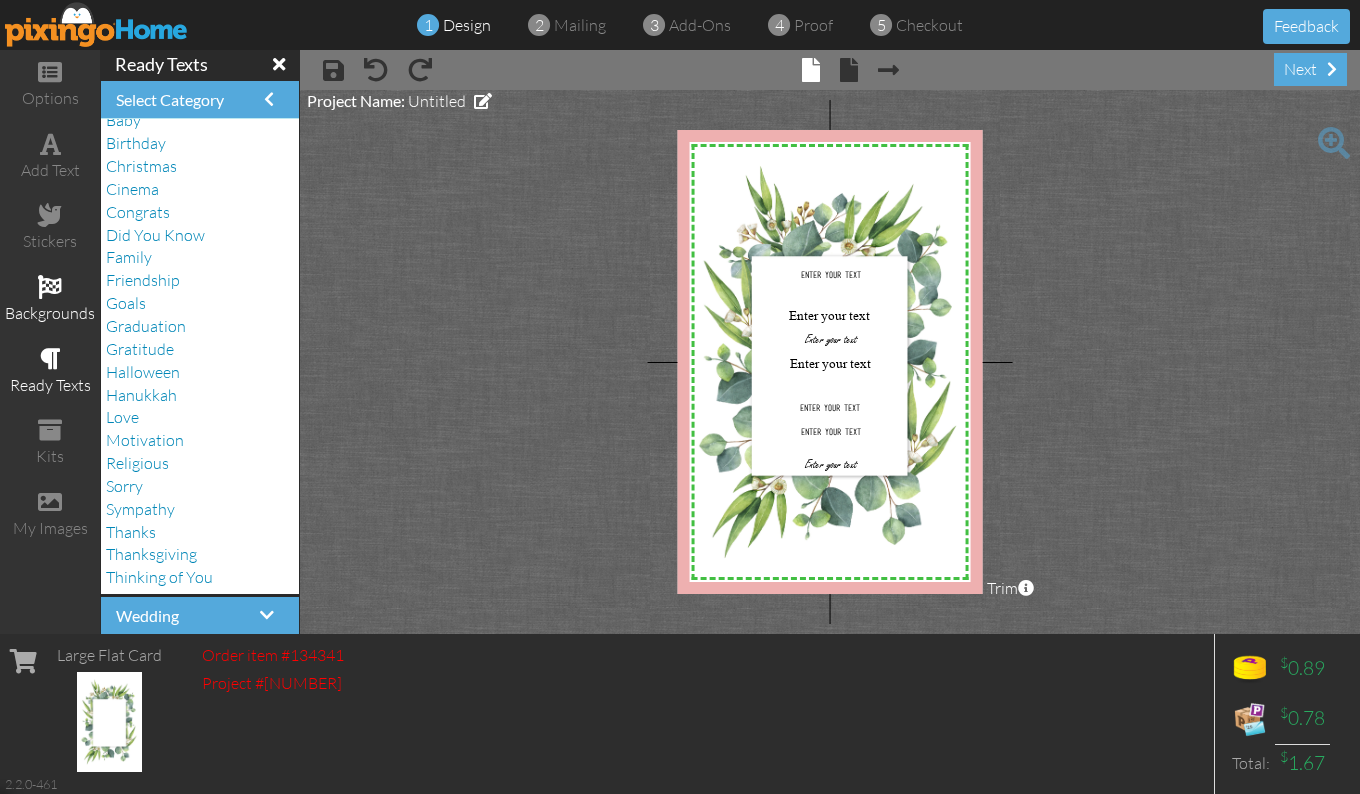 click on "backgrounds" at bounding box center (50, 313) 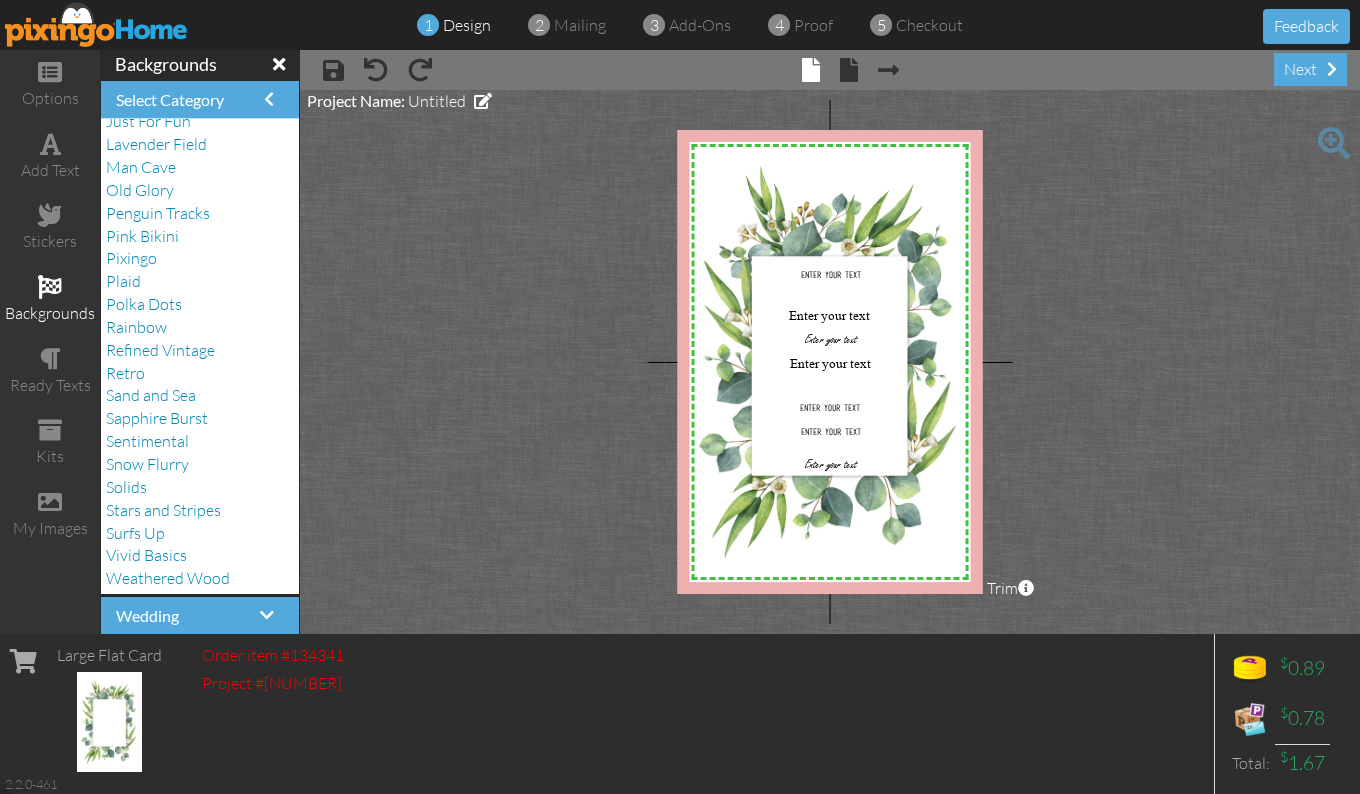 scroll, scrollTop: 334, scrollLeft: 0, axis: vertical 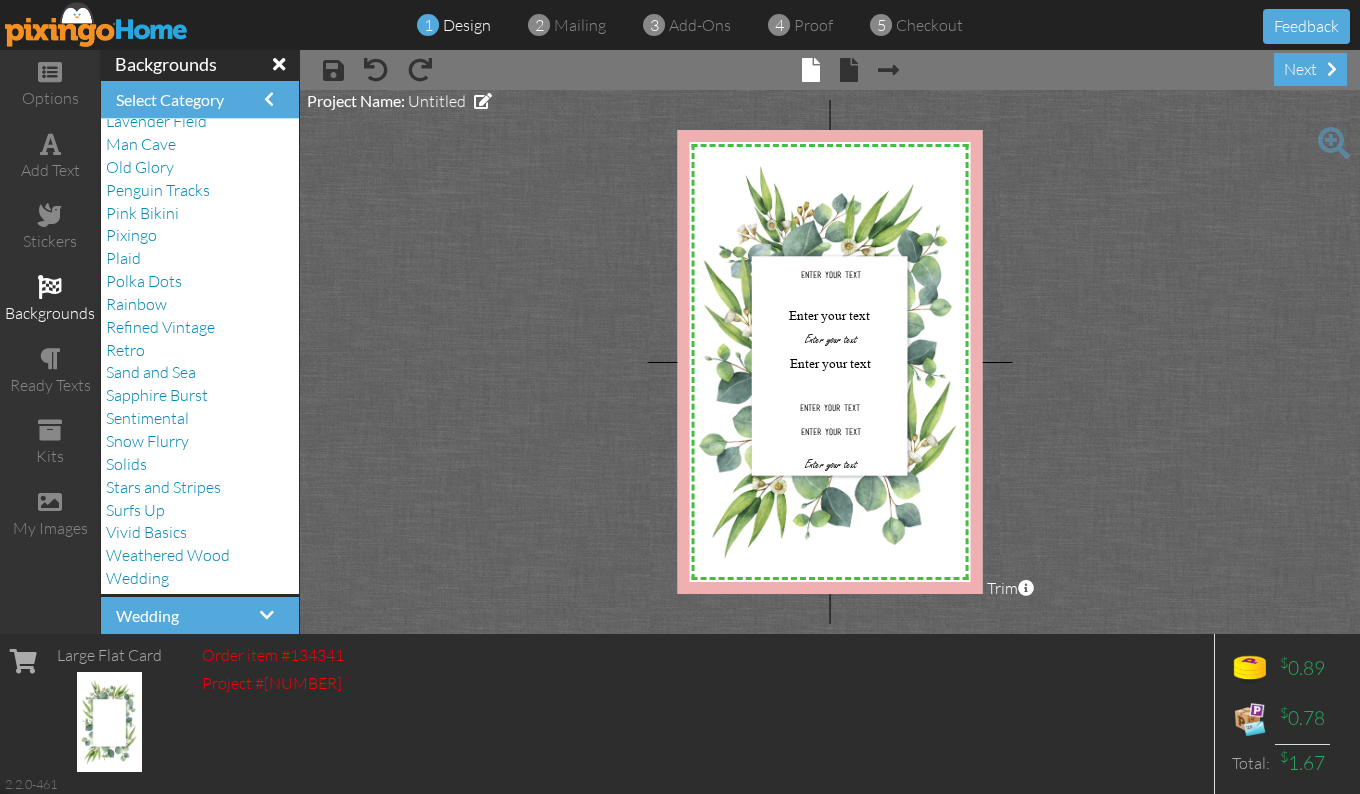 click on "Wedding" at bounding box center (200, 578) 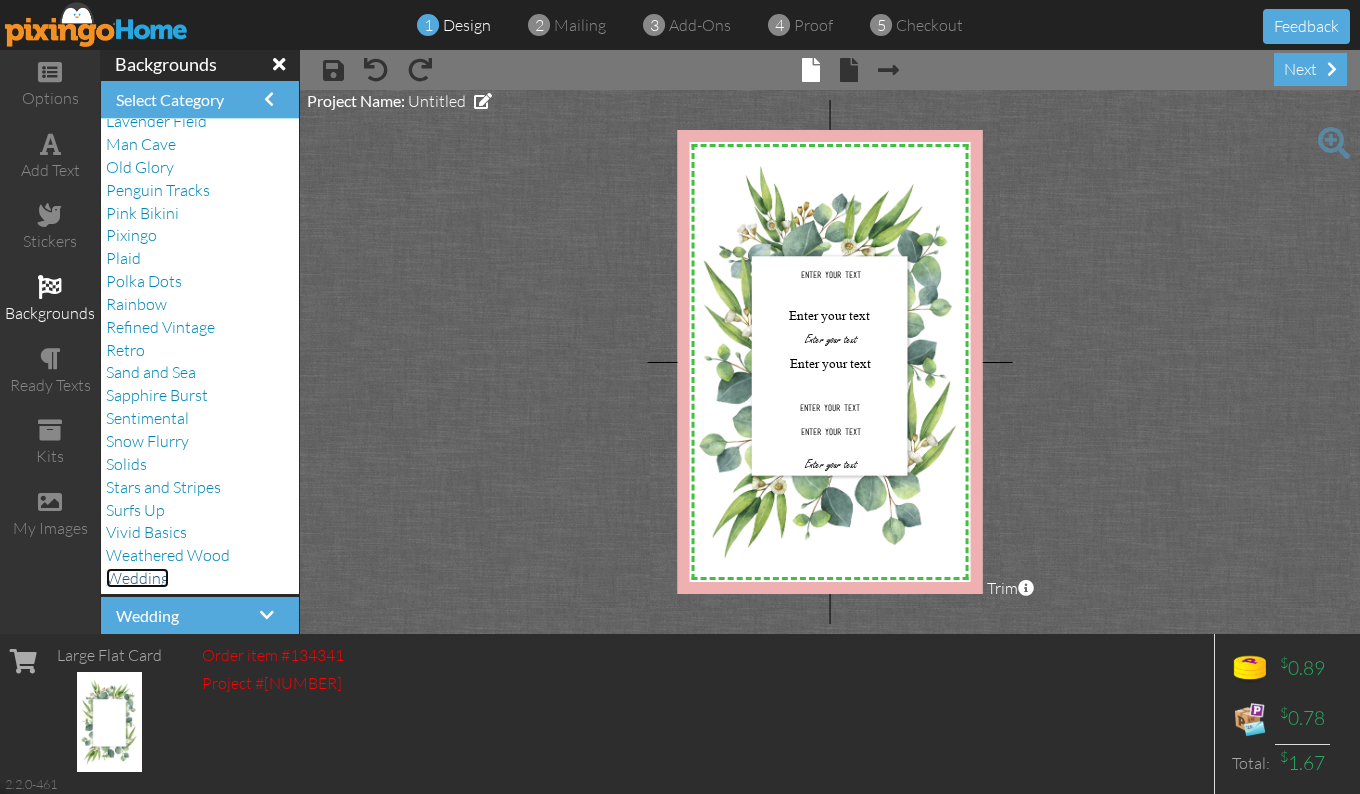 click on "Wedding" at bounding box center (137, 578) 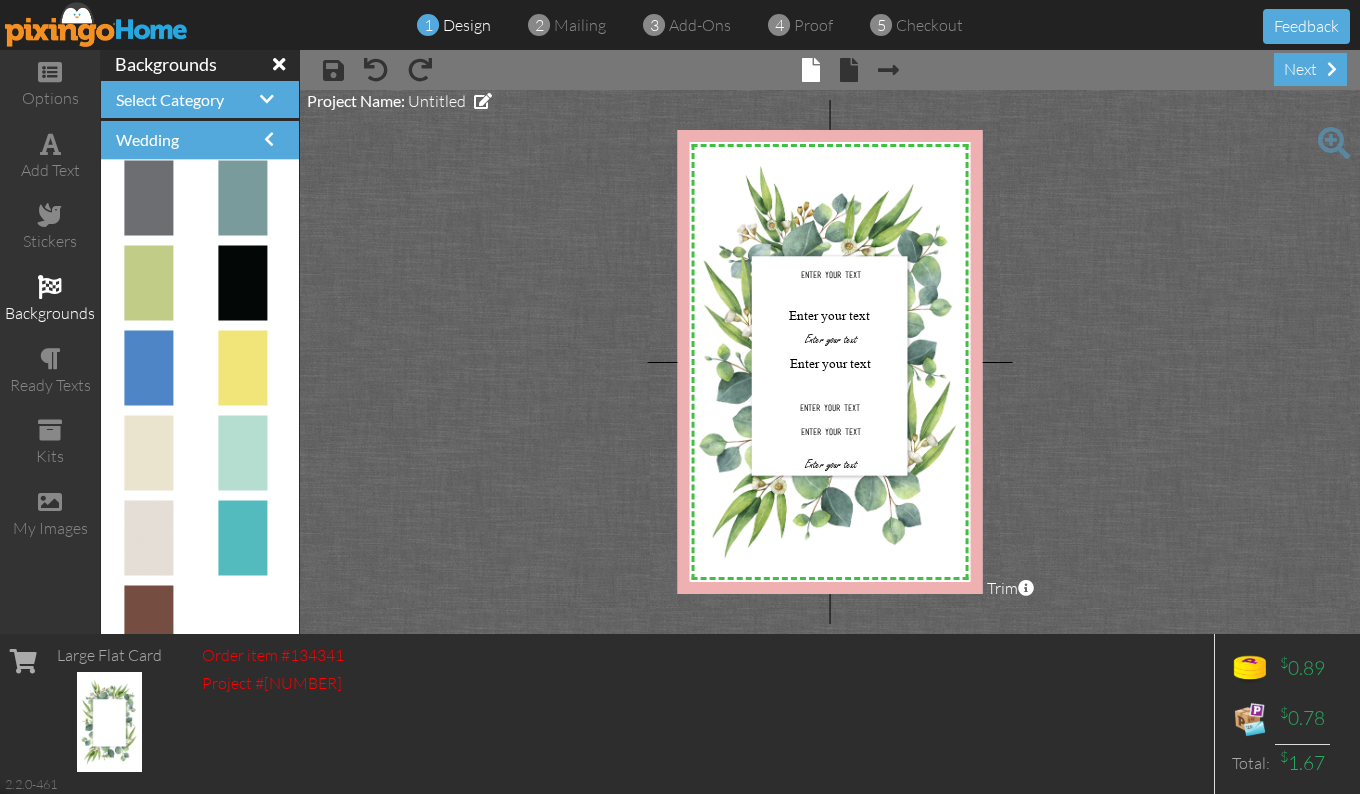 scroll, scrollTop: 1485, scrollLeft: 0, axis: vertical 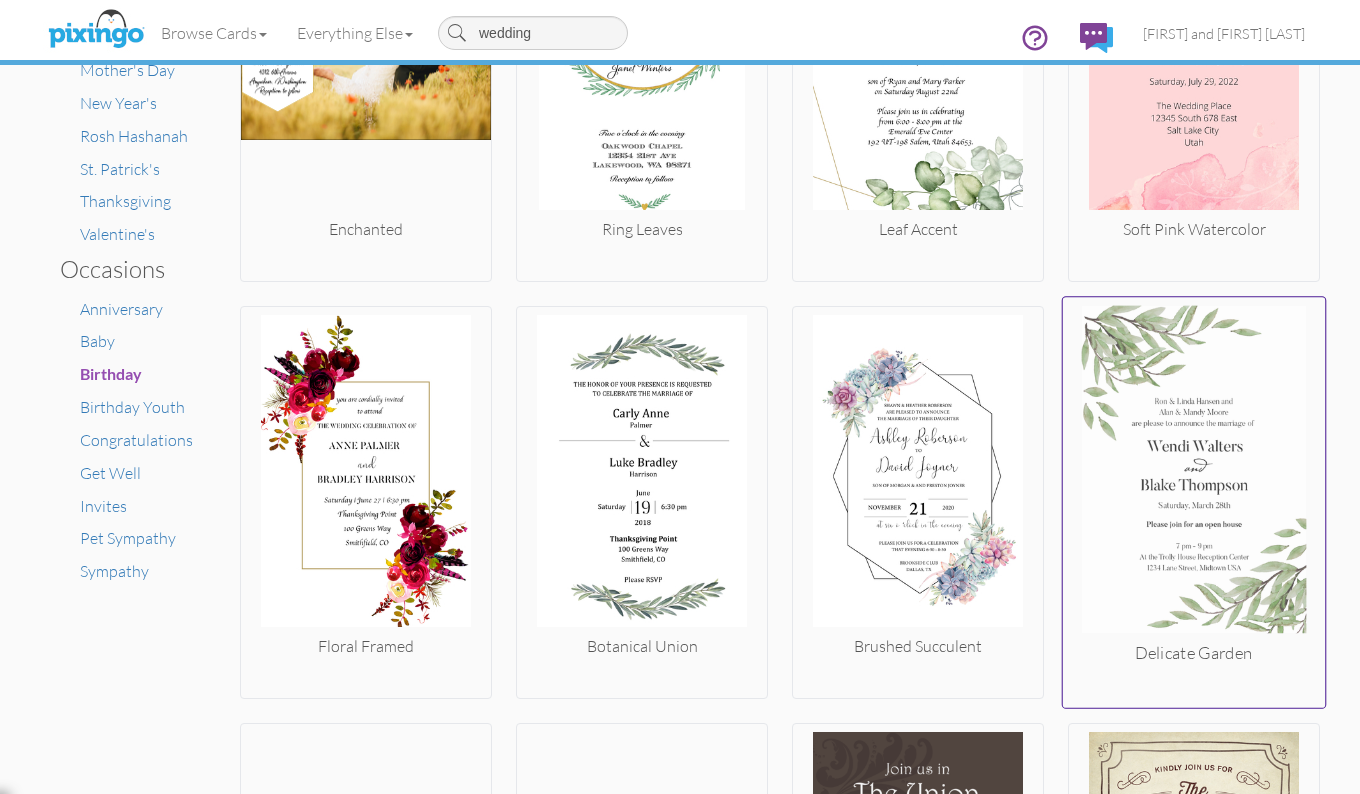 click at bounding box center [1194, 474] 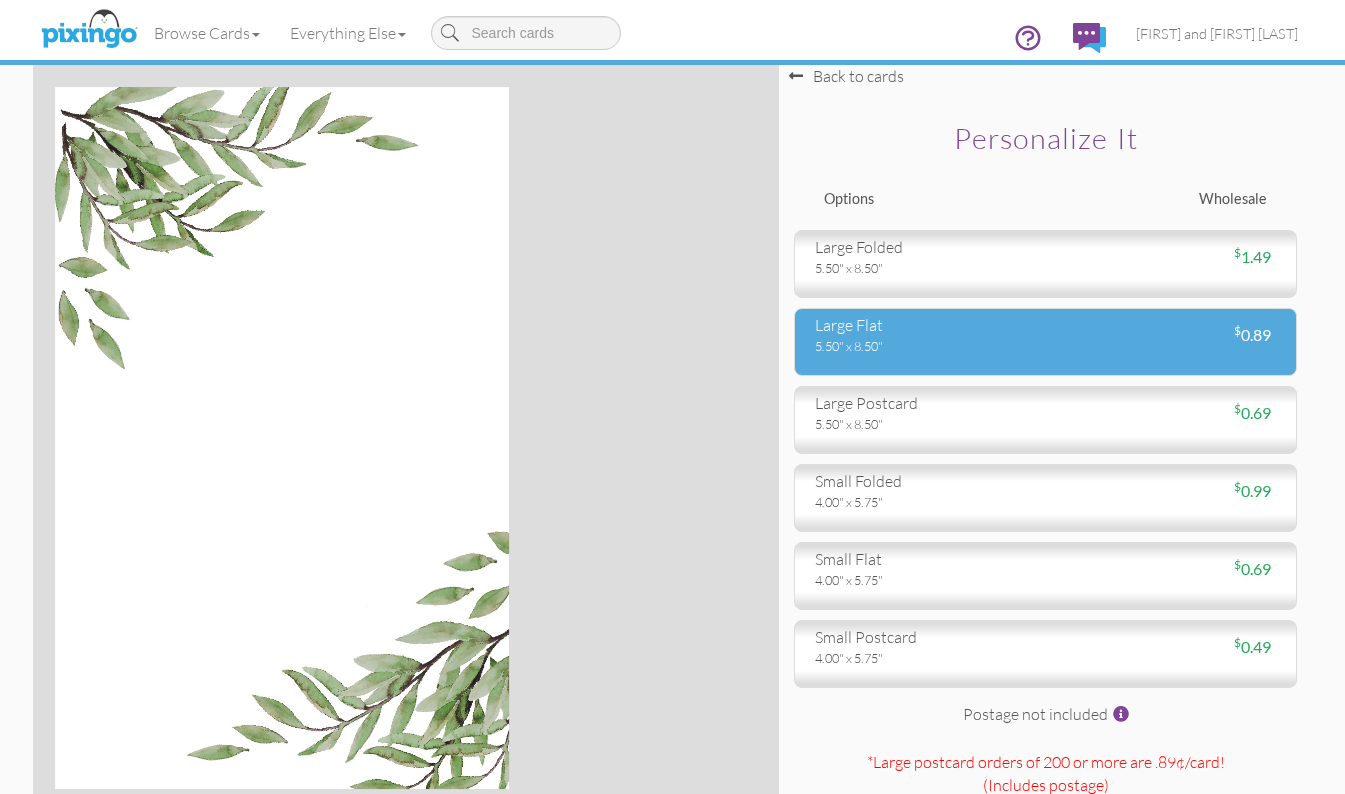click on "5.50" x 8.50"" at bounding box center (923, 346) 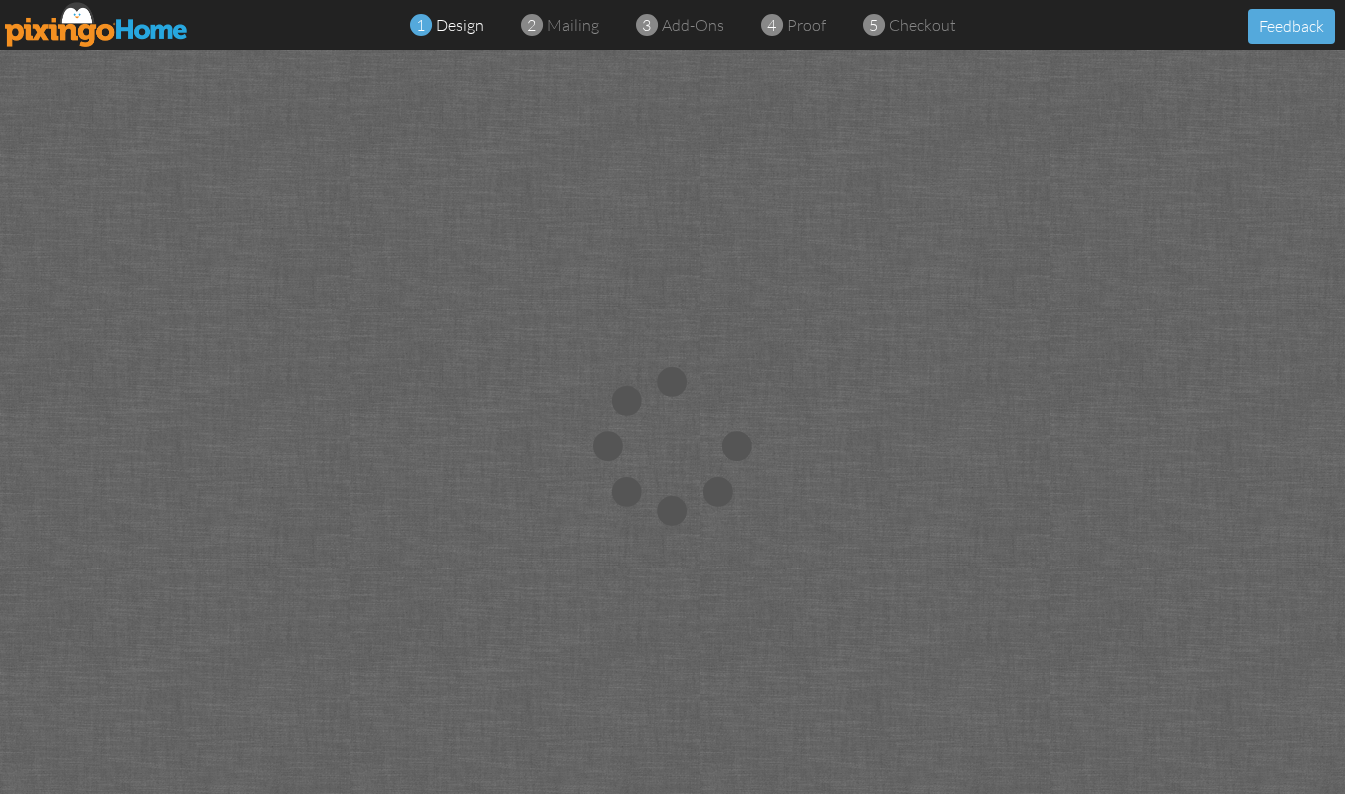 click at bounding box center [672, 447] 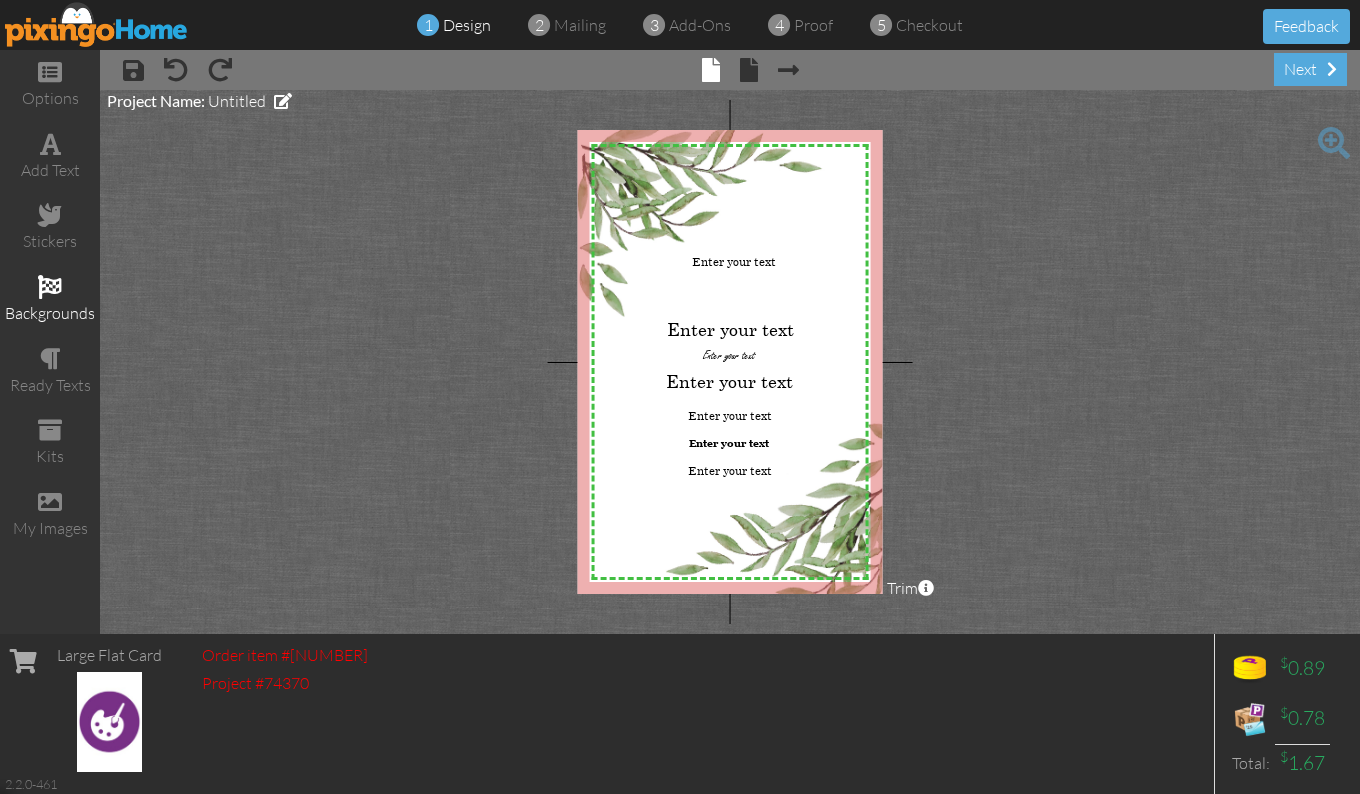 click at bounding box center [50, 287] 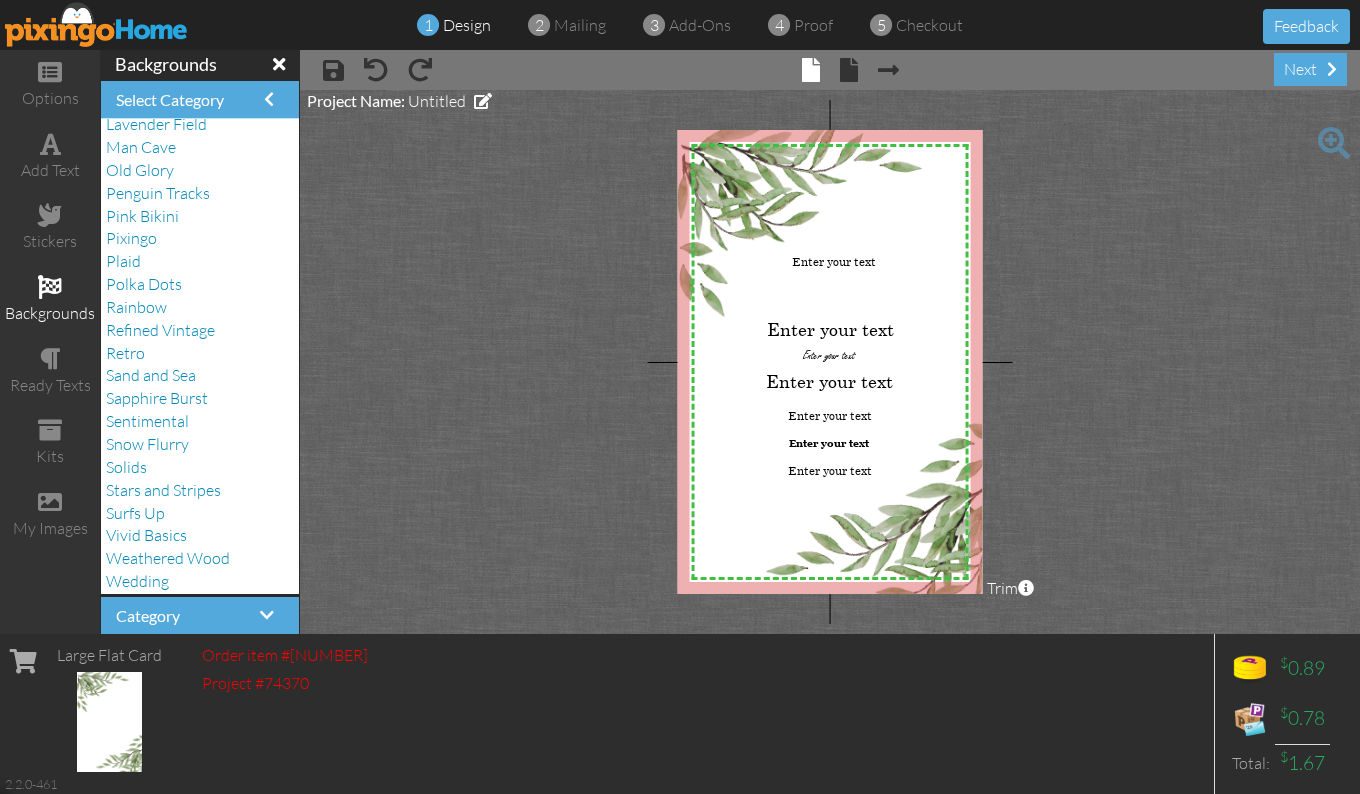 scroll, scrollTop: 334, scrollLeft: 0, axis: vertical 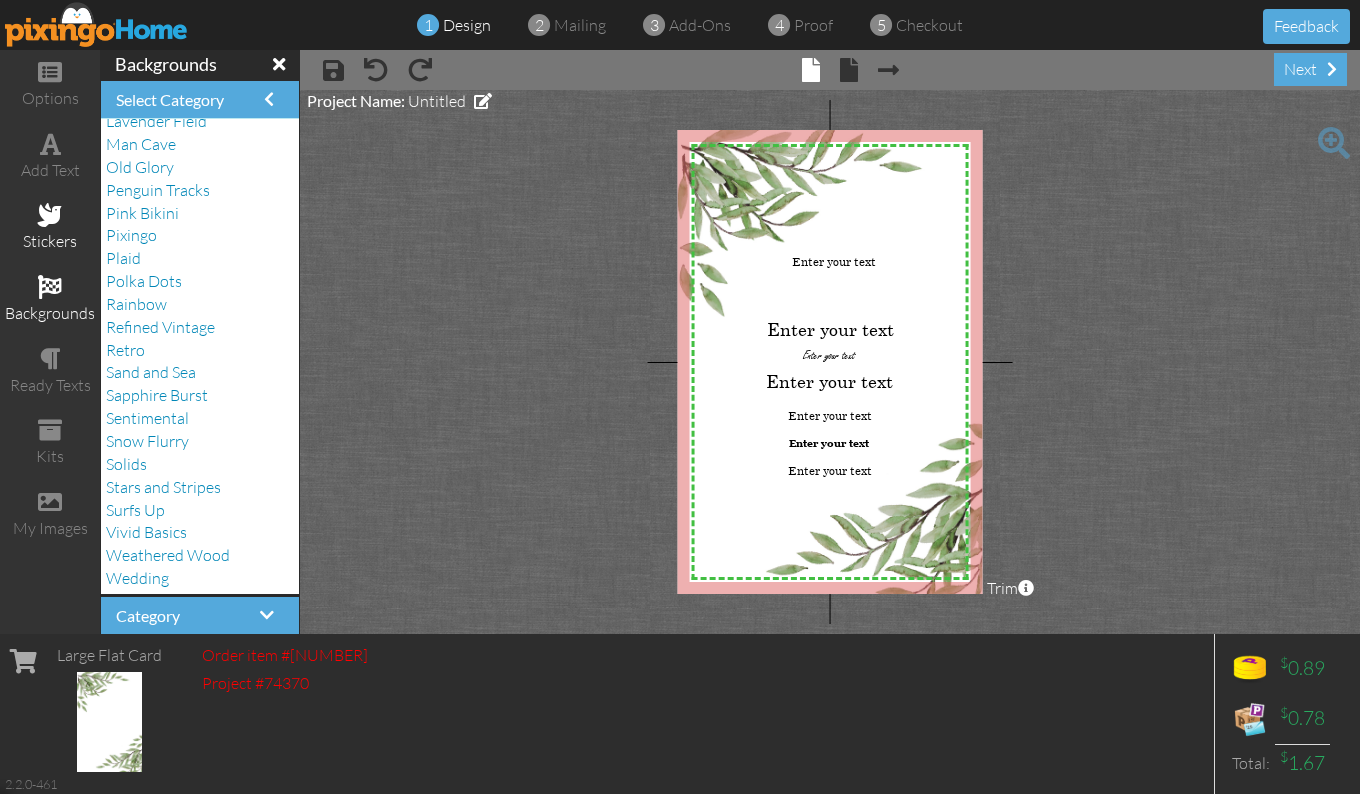 click at bounding box center (50, 215) 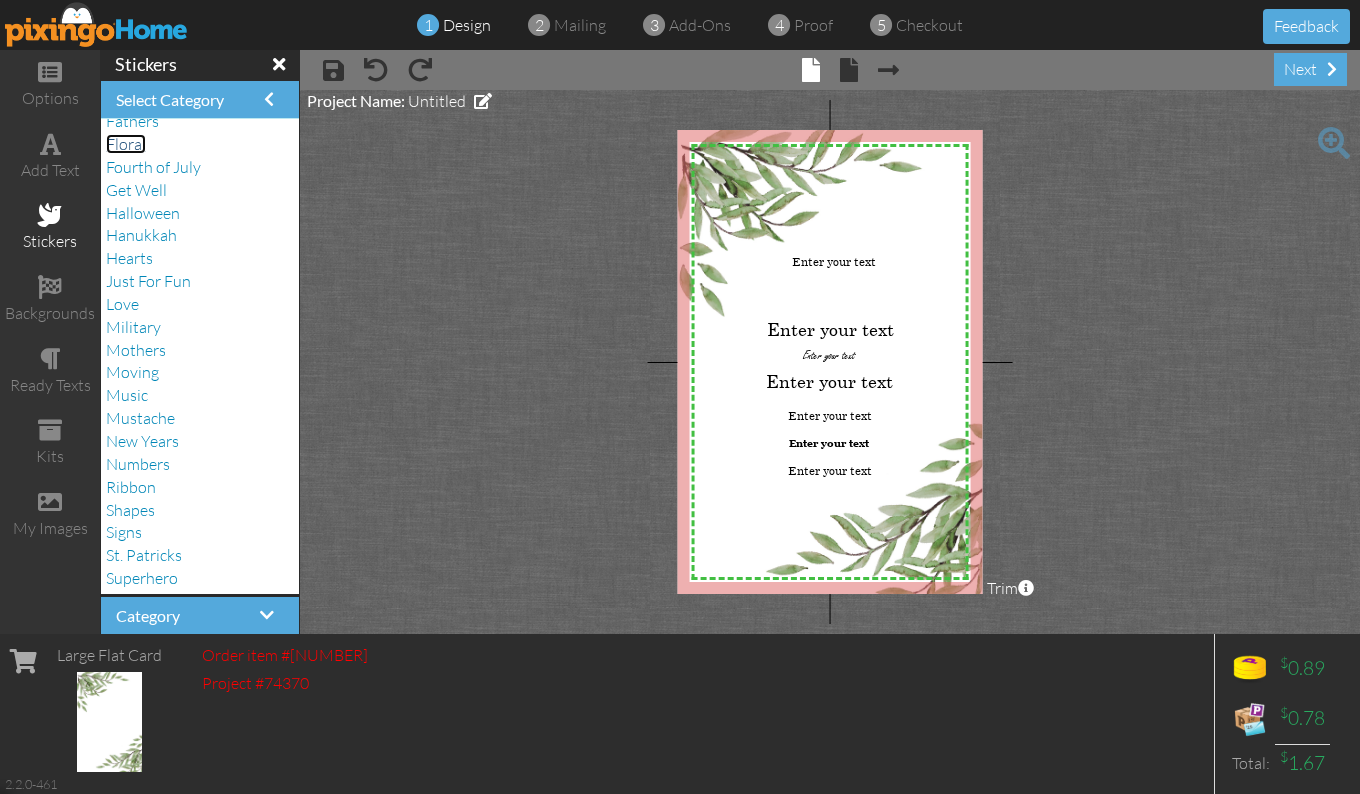 click on "Floral" at bounding box center (126, 144) 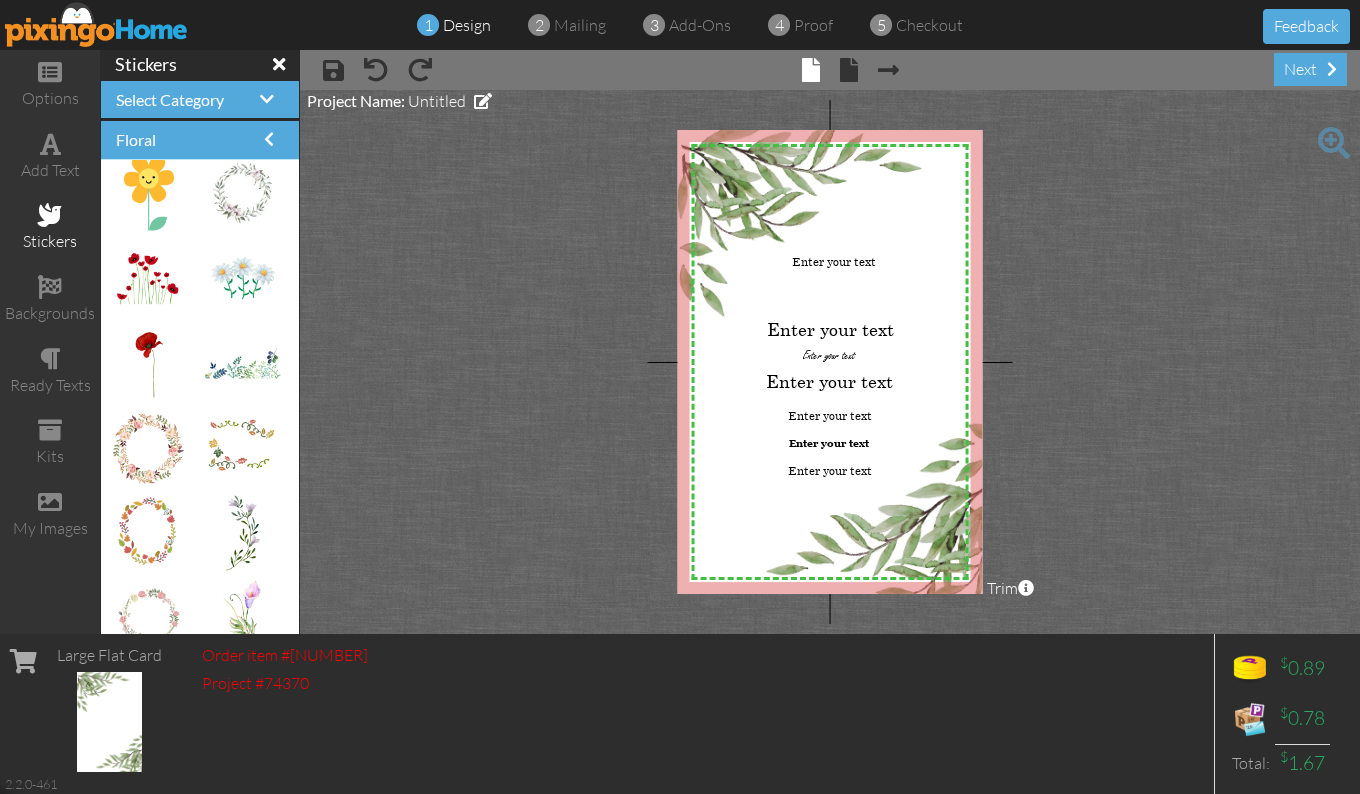 scroll, scrollTop: 200, scrollLeft: 0, axis: vertical 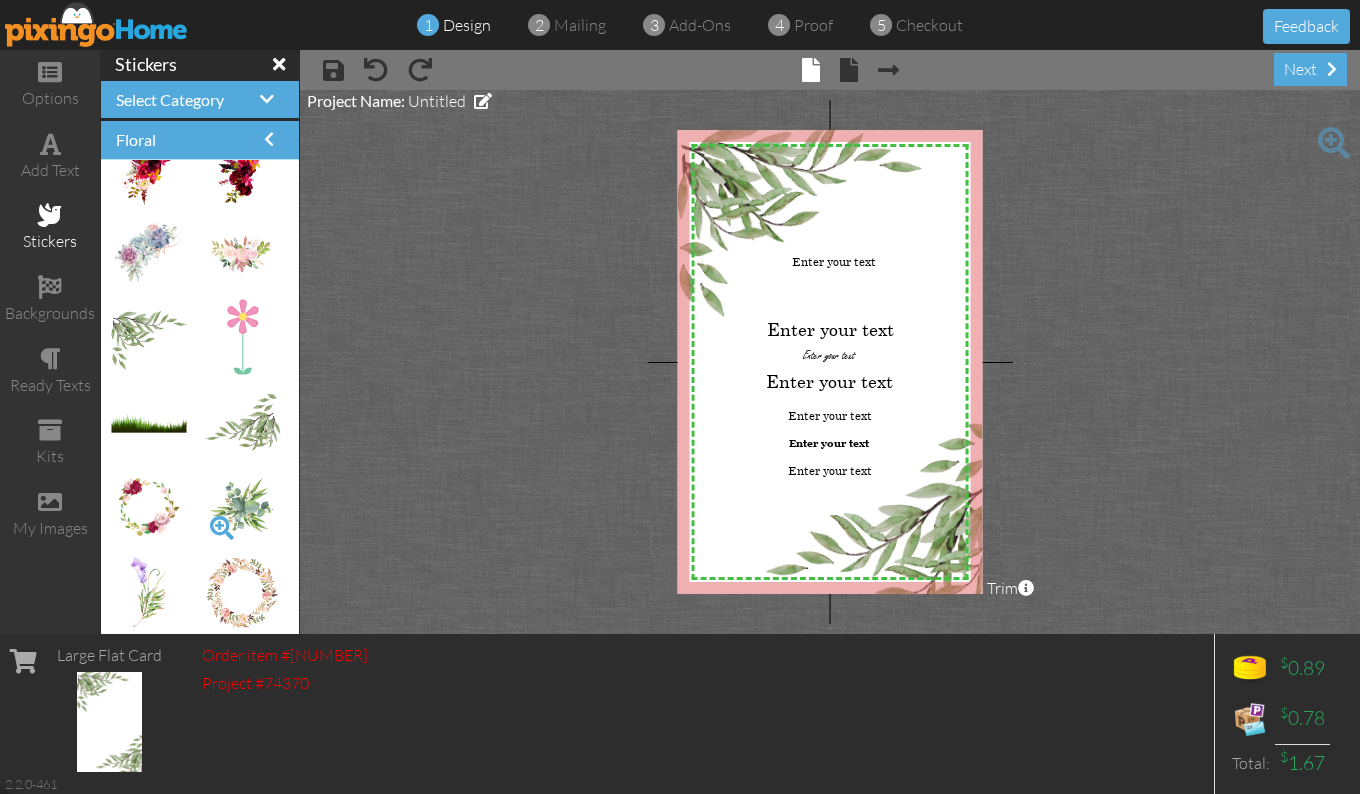 click at bounding box center (222, 528) 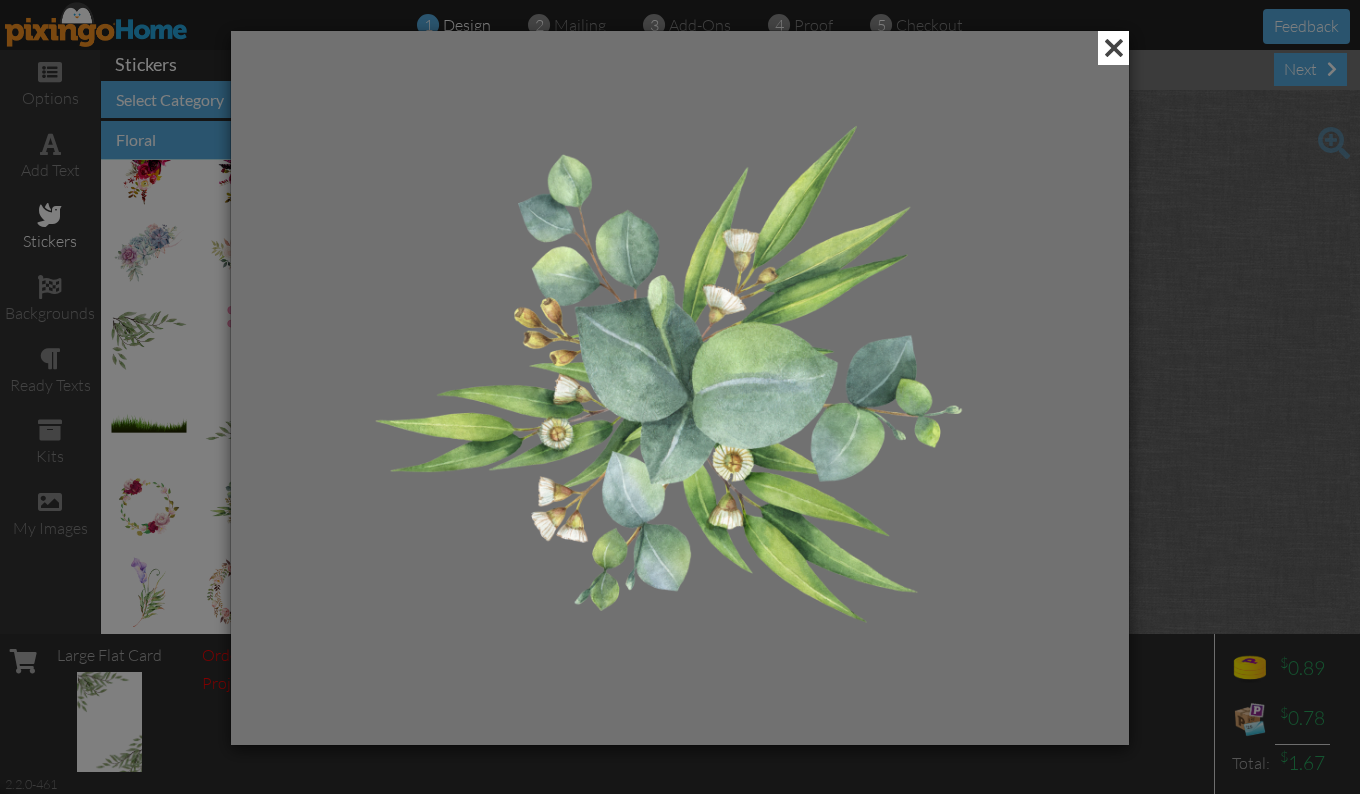 click at bounding box center (1113, 48) 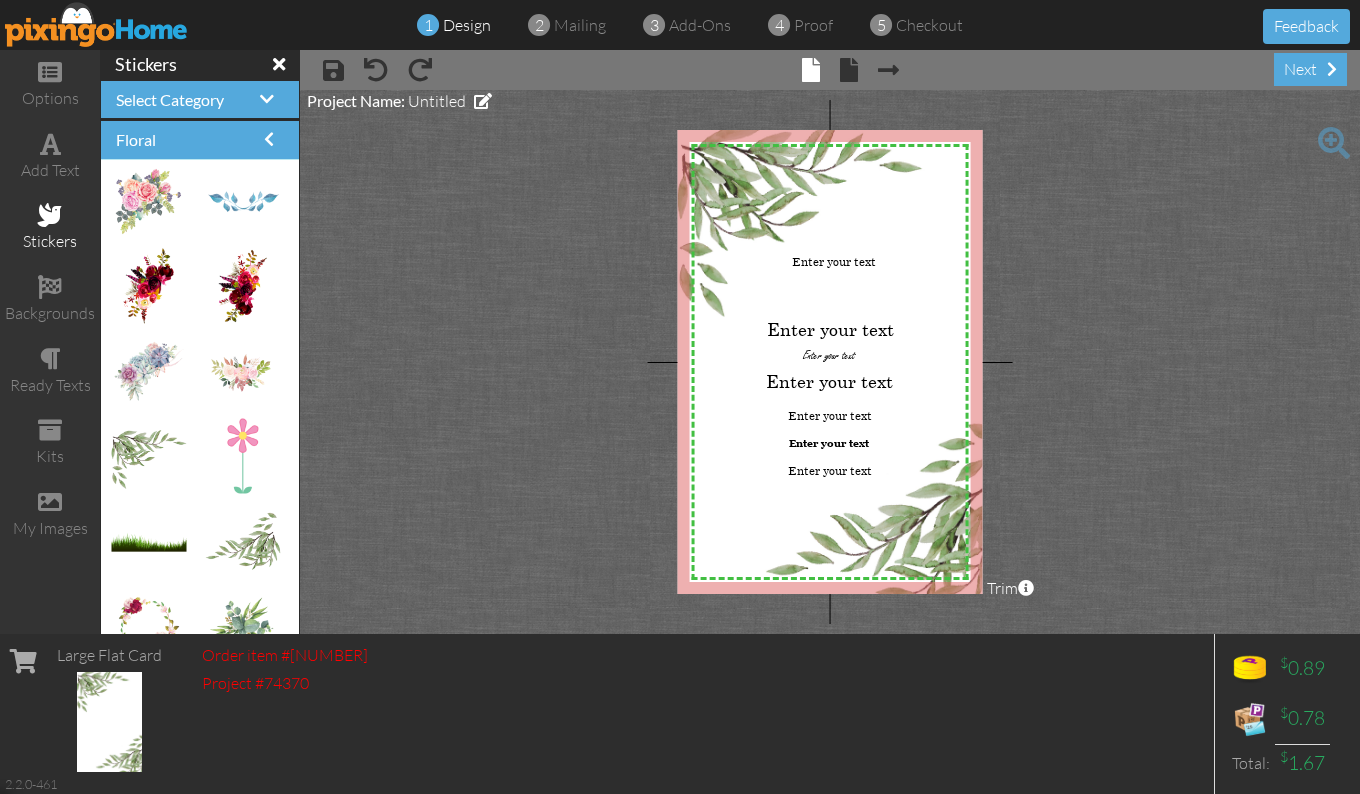scroll, scrollTop: 1195, scrollLeft: 0, axis: vertical 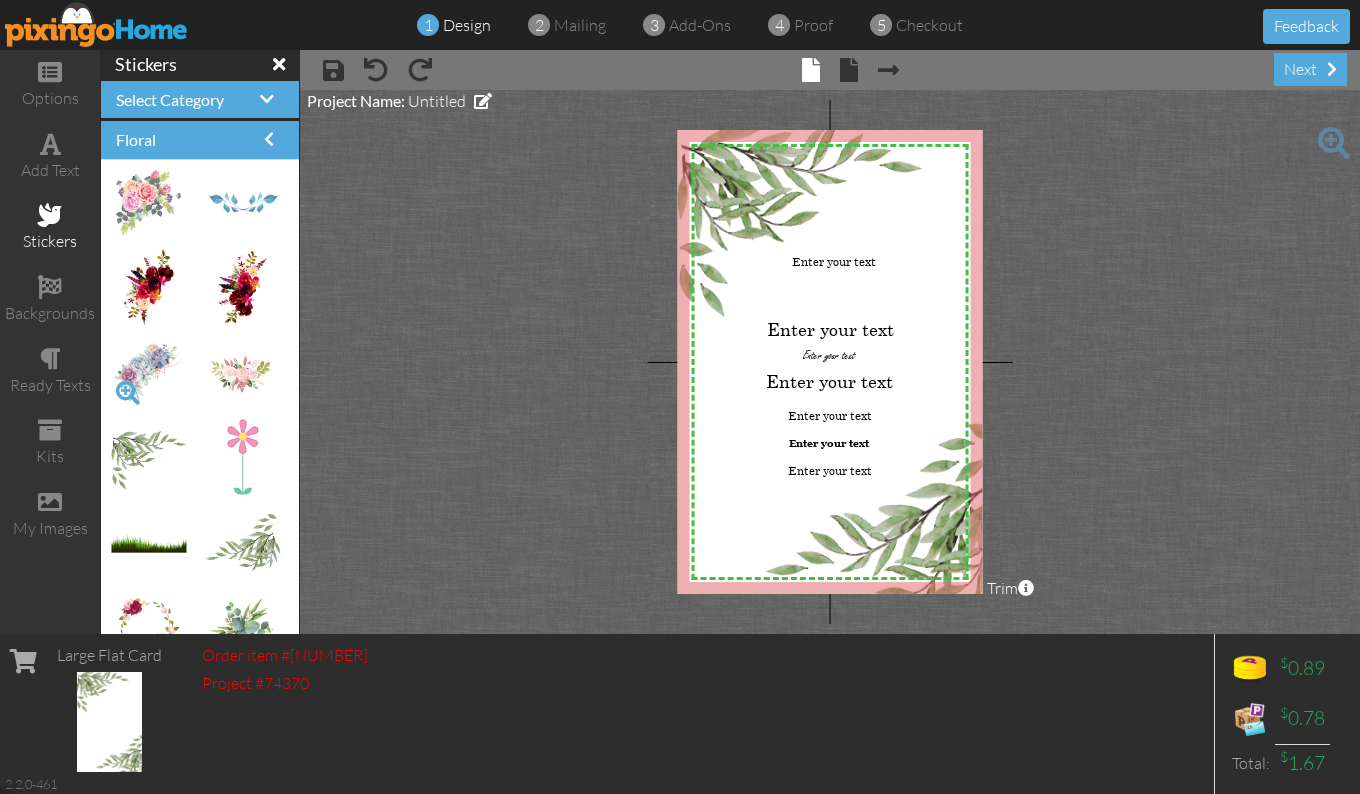 click at bounding box center [128, 393] 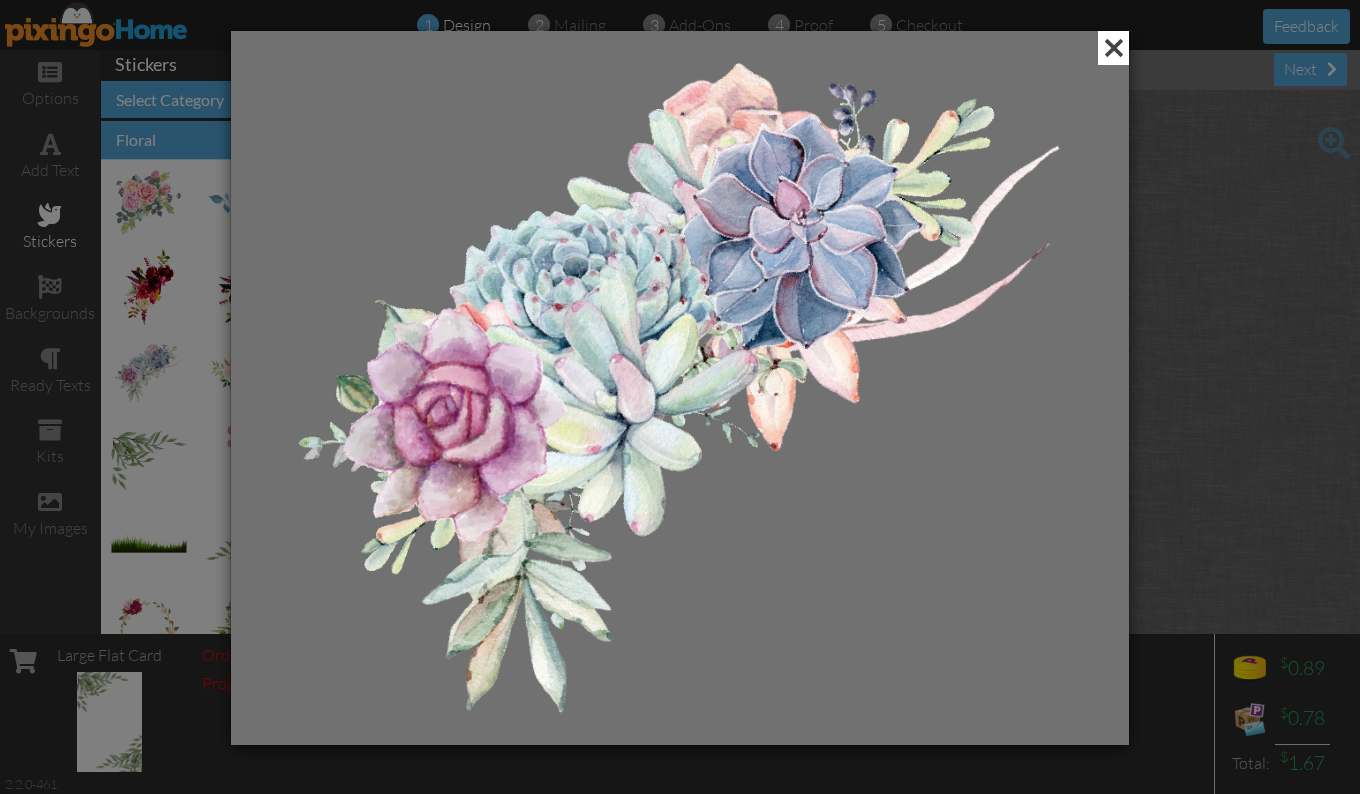 click at bounding box center [1113, 48] 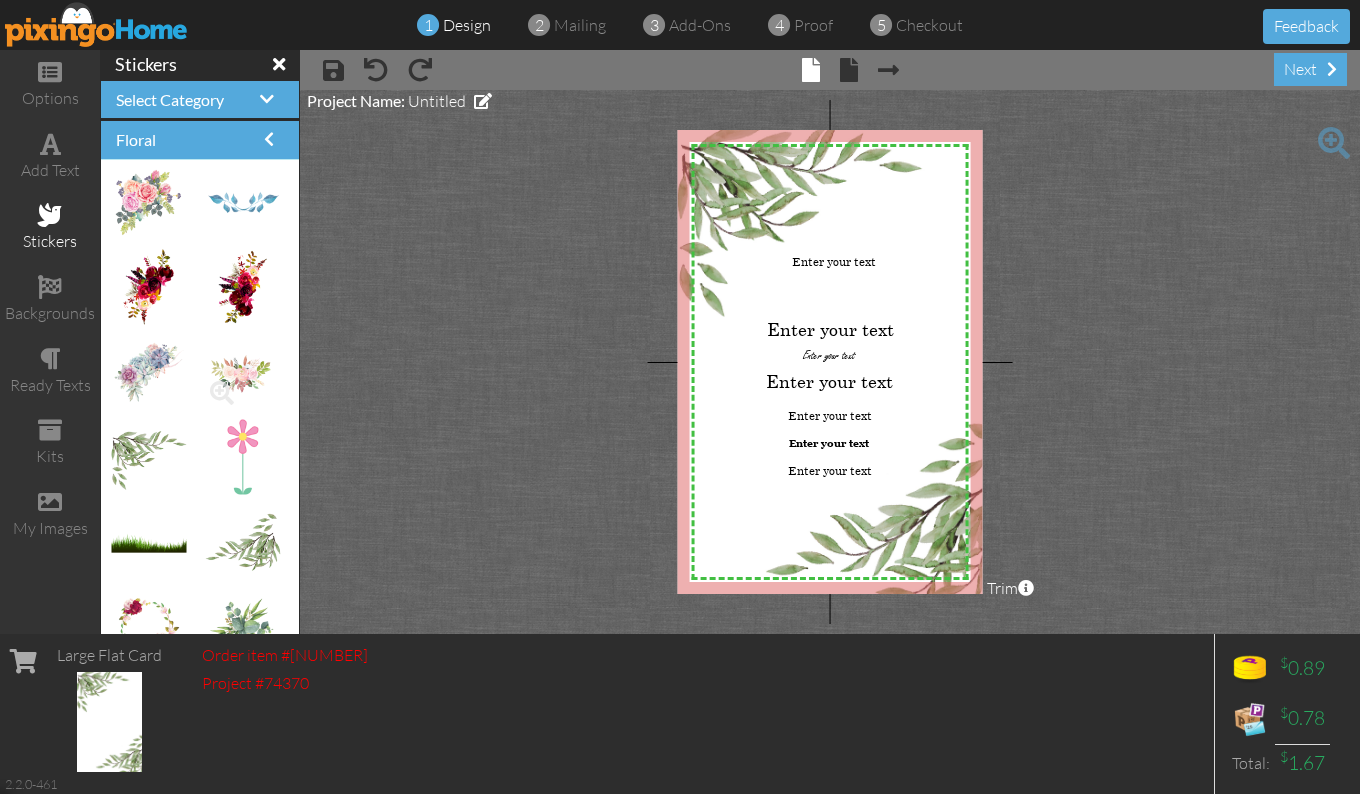 click at bounding box center [242, 373] 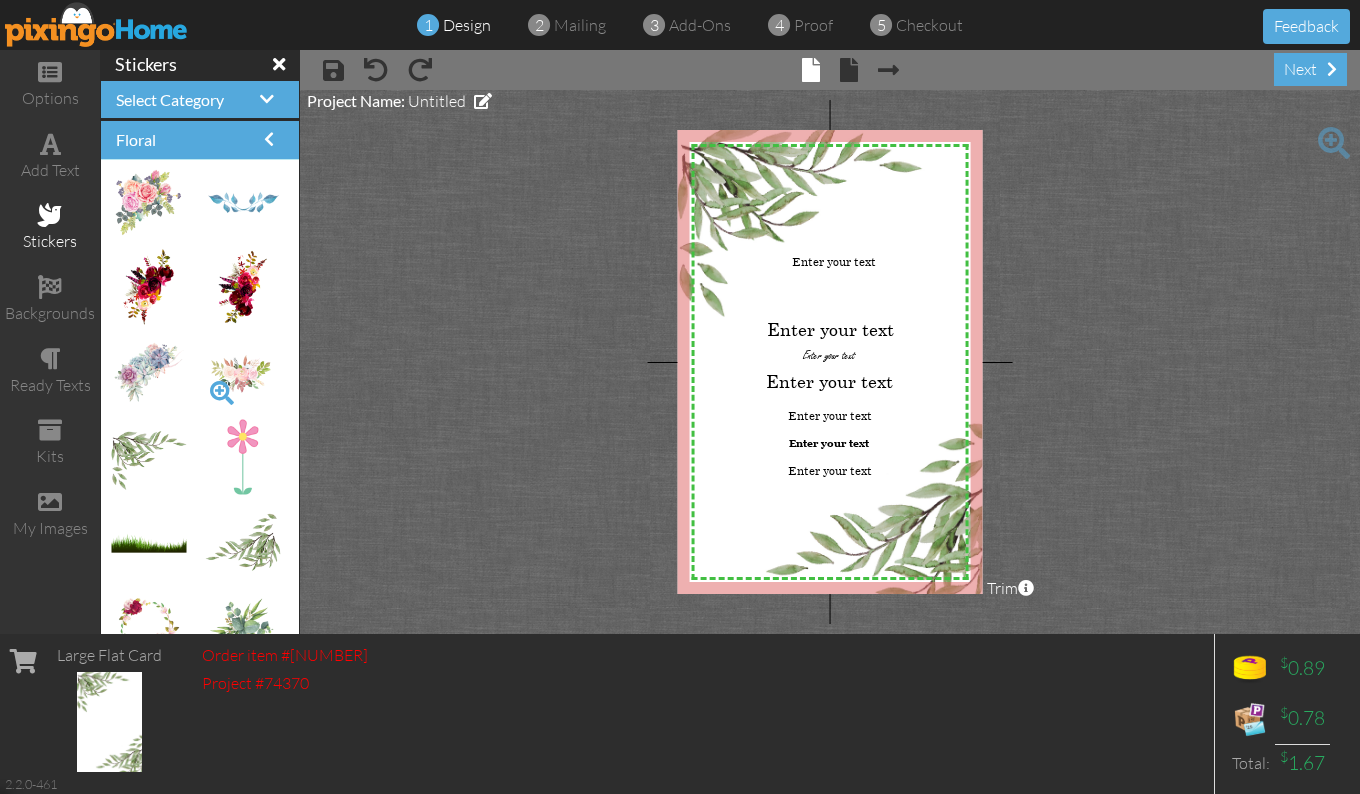 click at bounding box center (222, 393) 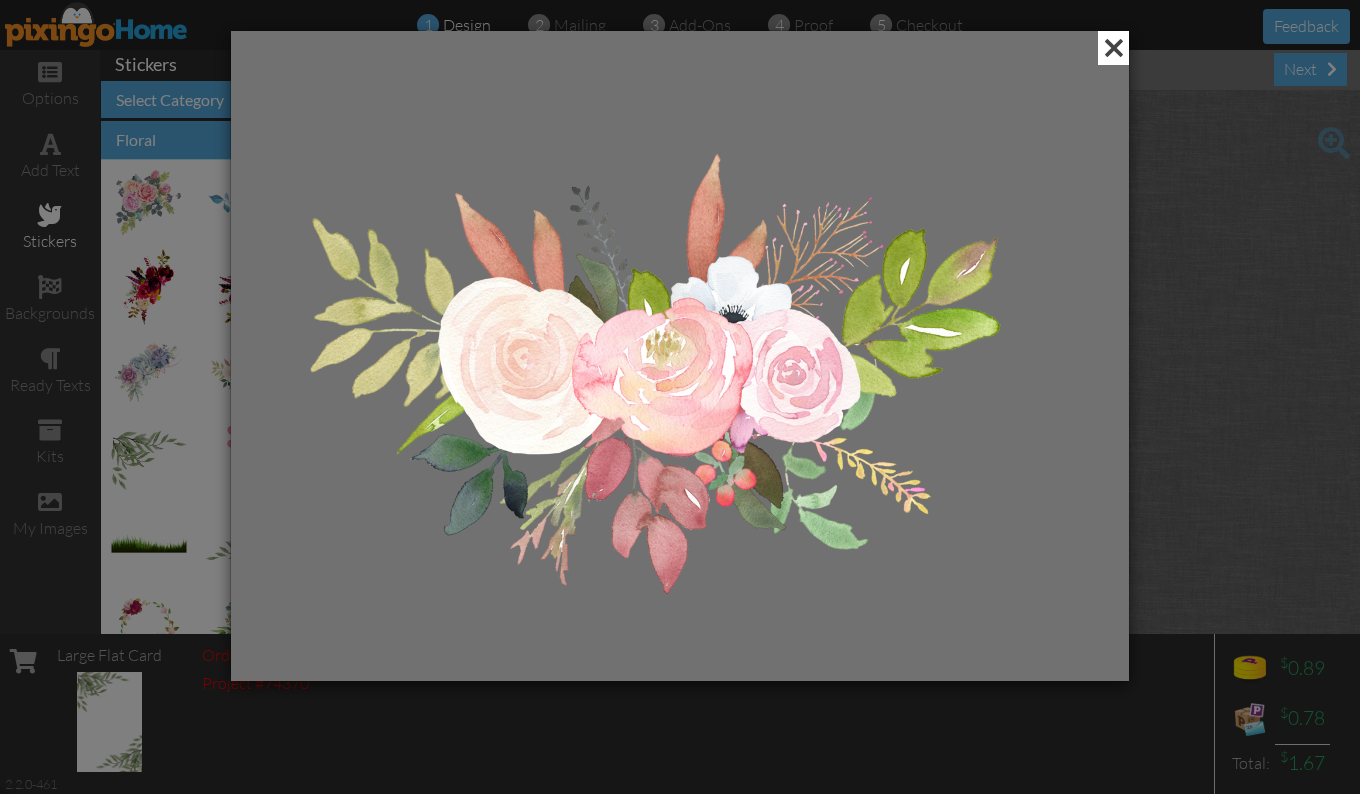 click at bounding box center [1113, 48] 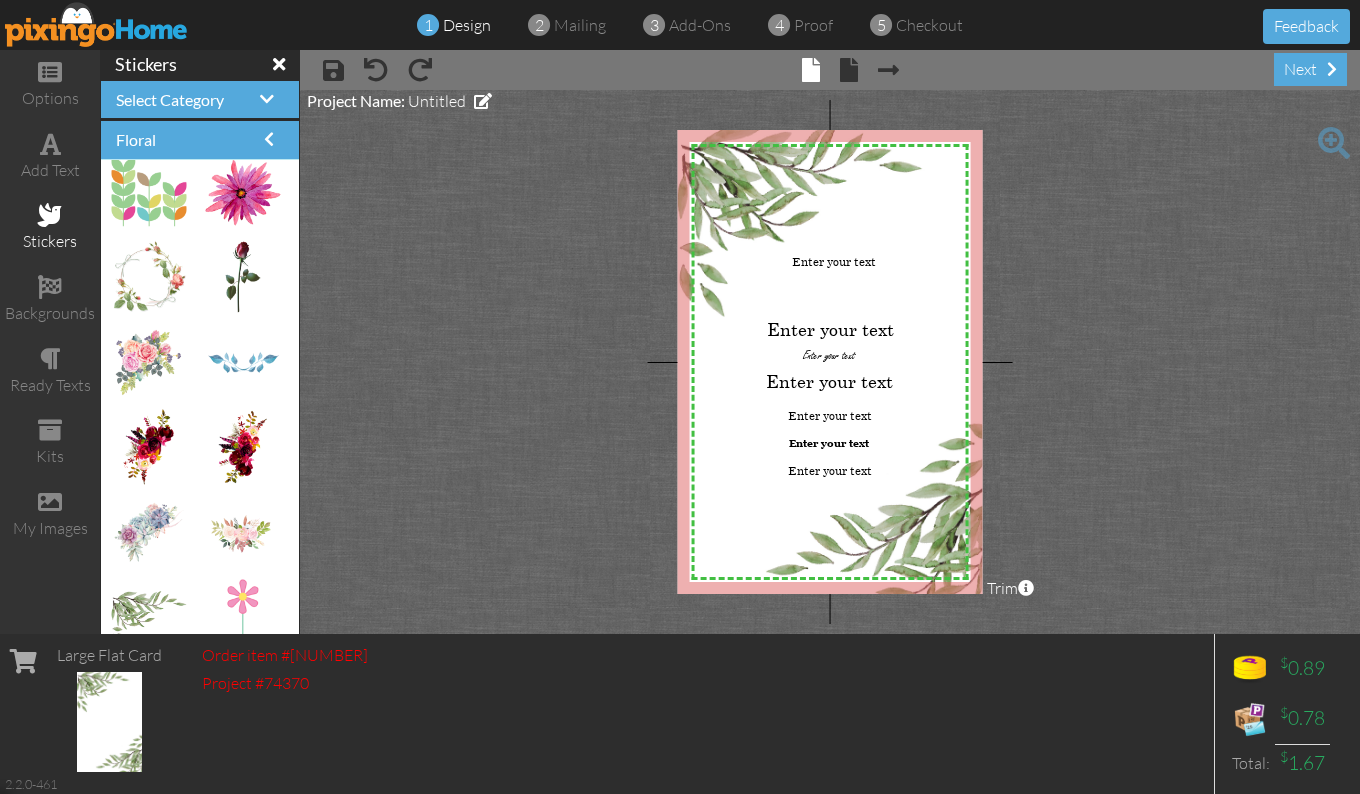 scroll, scrollTop: 1035, scrollLeft: 0, axis: vertical 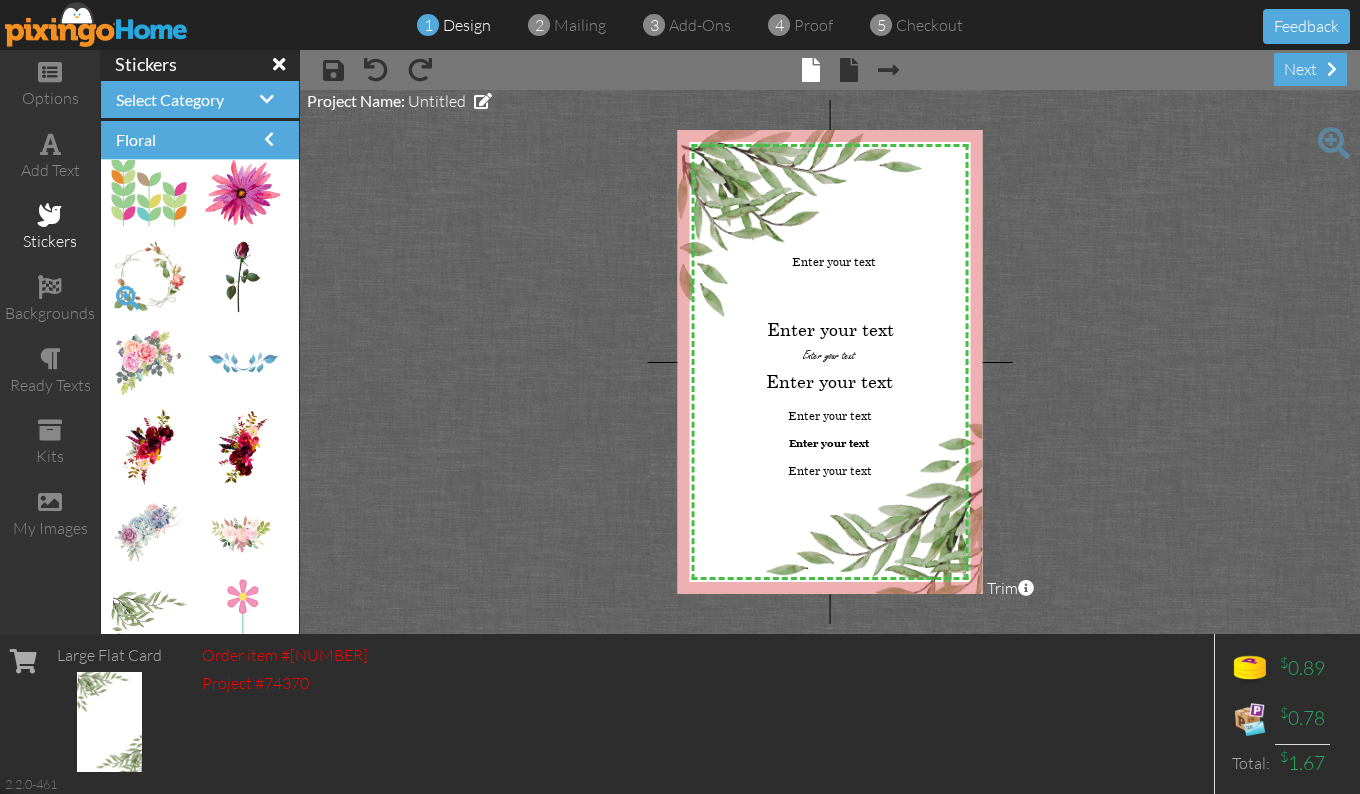 click at bounding box center (128, 298) 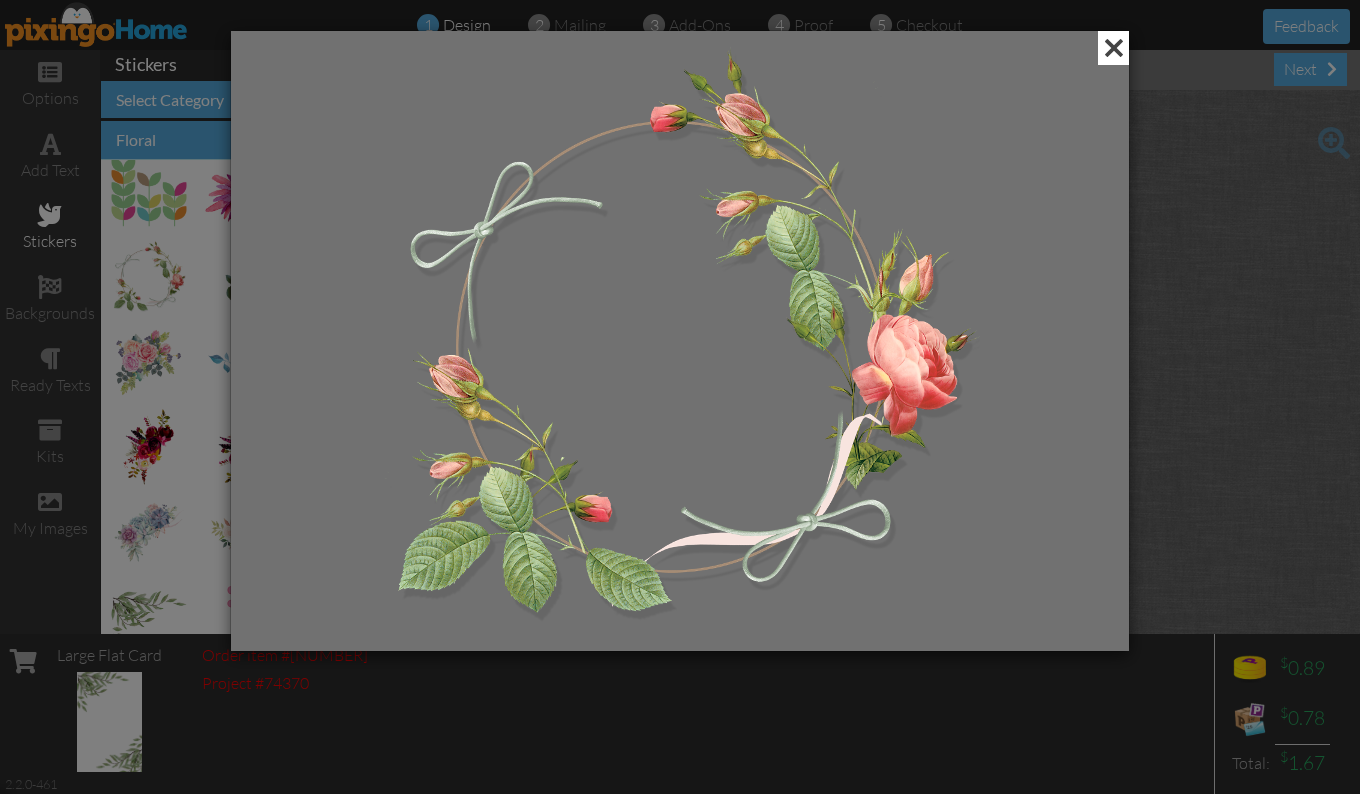 click at bounding box center [1113, 48] 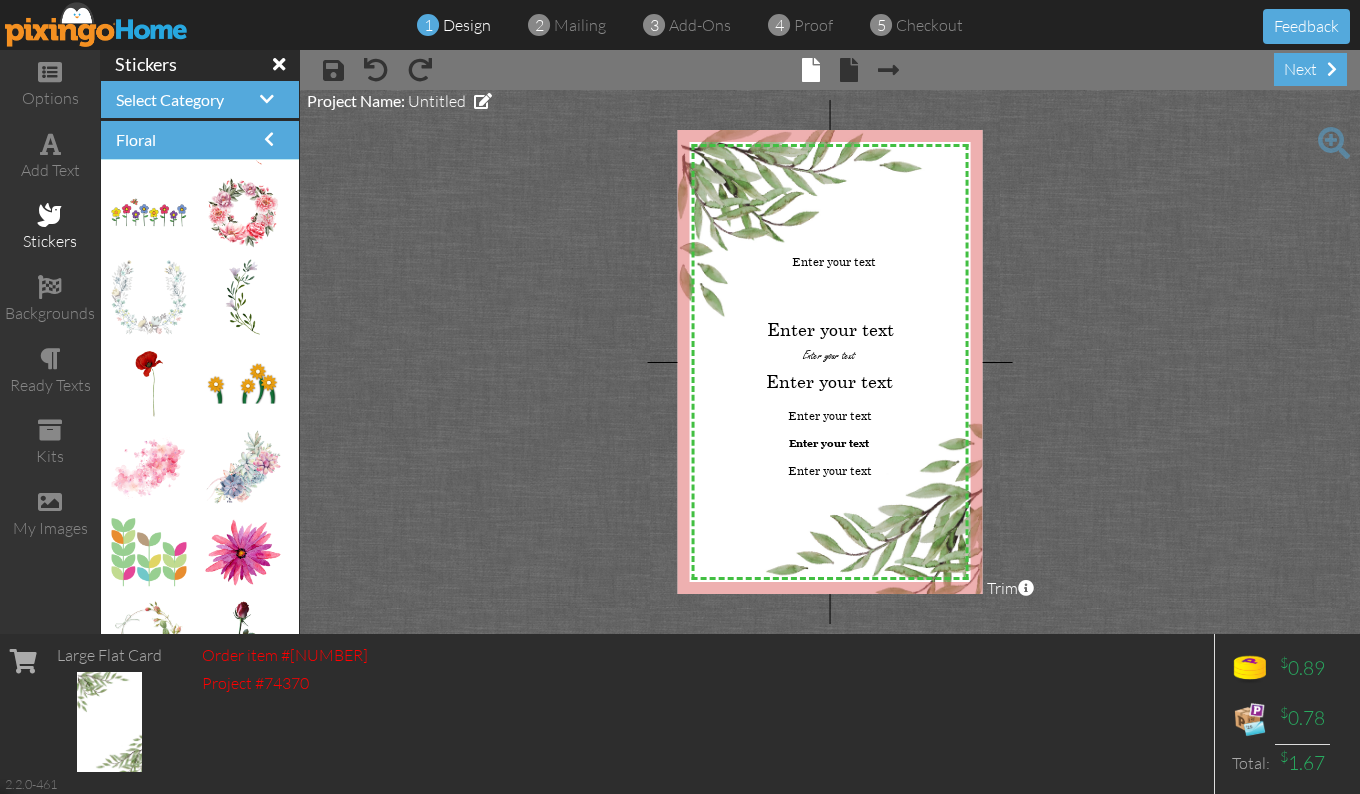 scroll, scrollTop: 622, scrollLeft: 0, axis: vertical 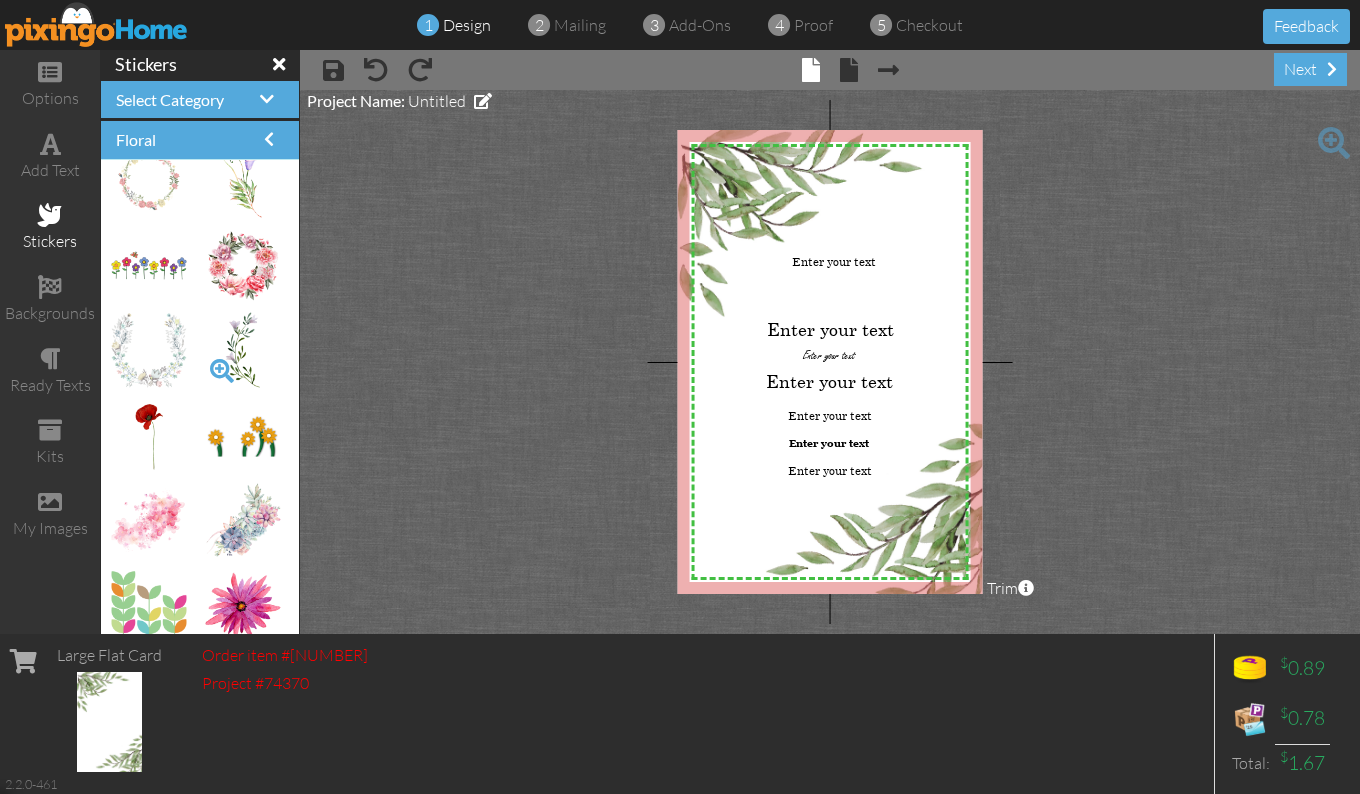 click at bounding box center [222, 371] 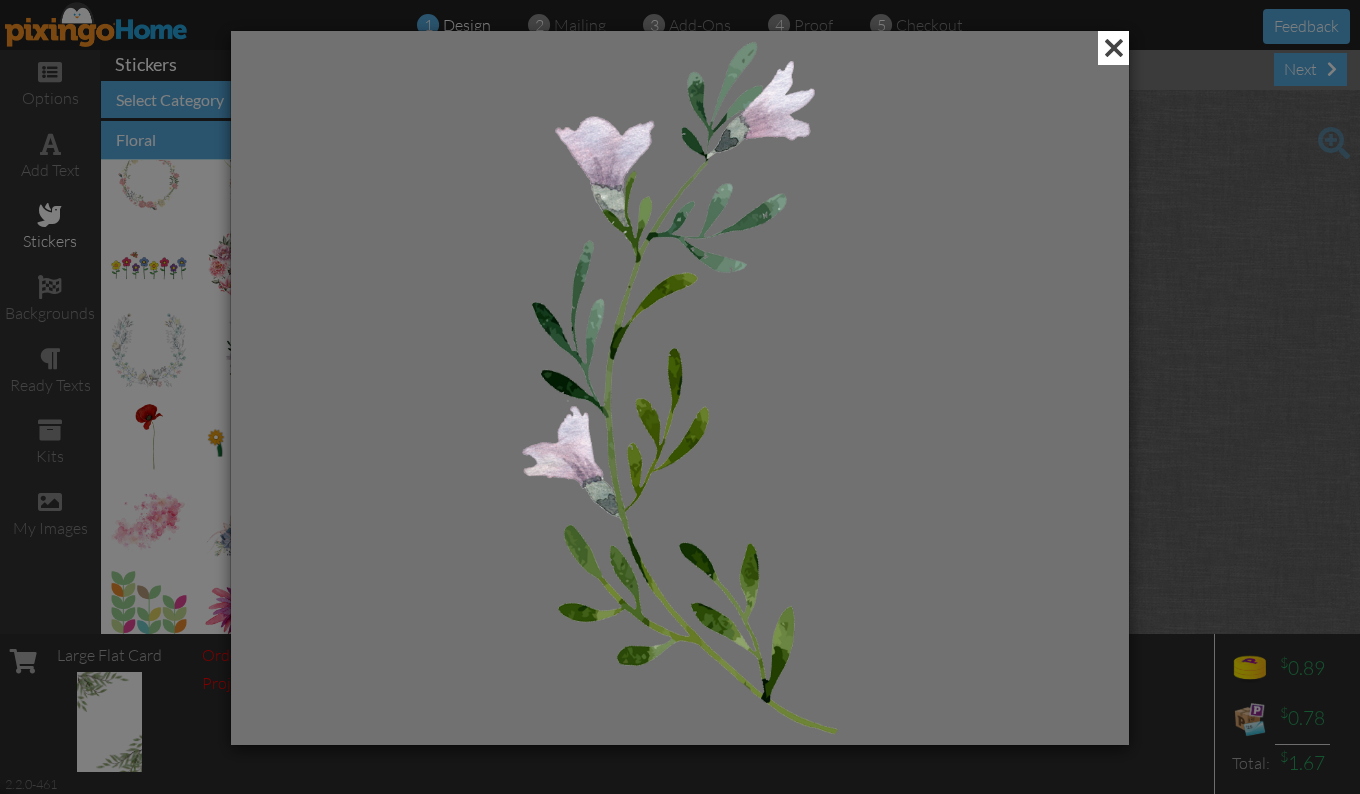 click at bounding box center (1113, 48) 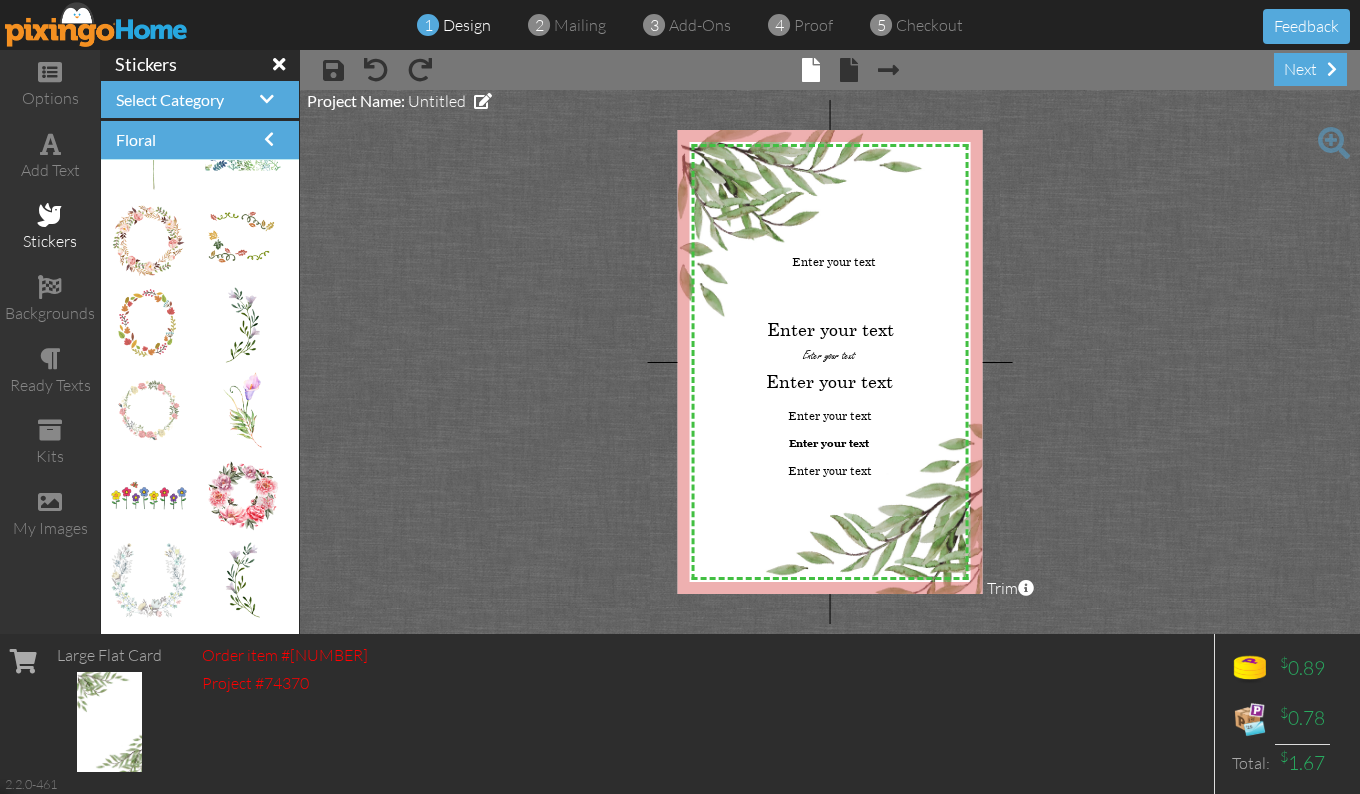 scroll, scrollTop: 368, scrollLeft: 0, axis: vertical 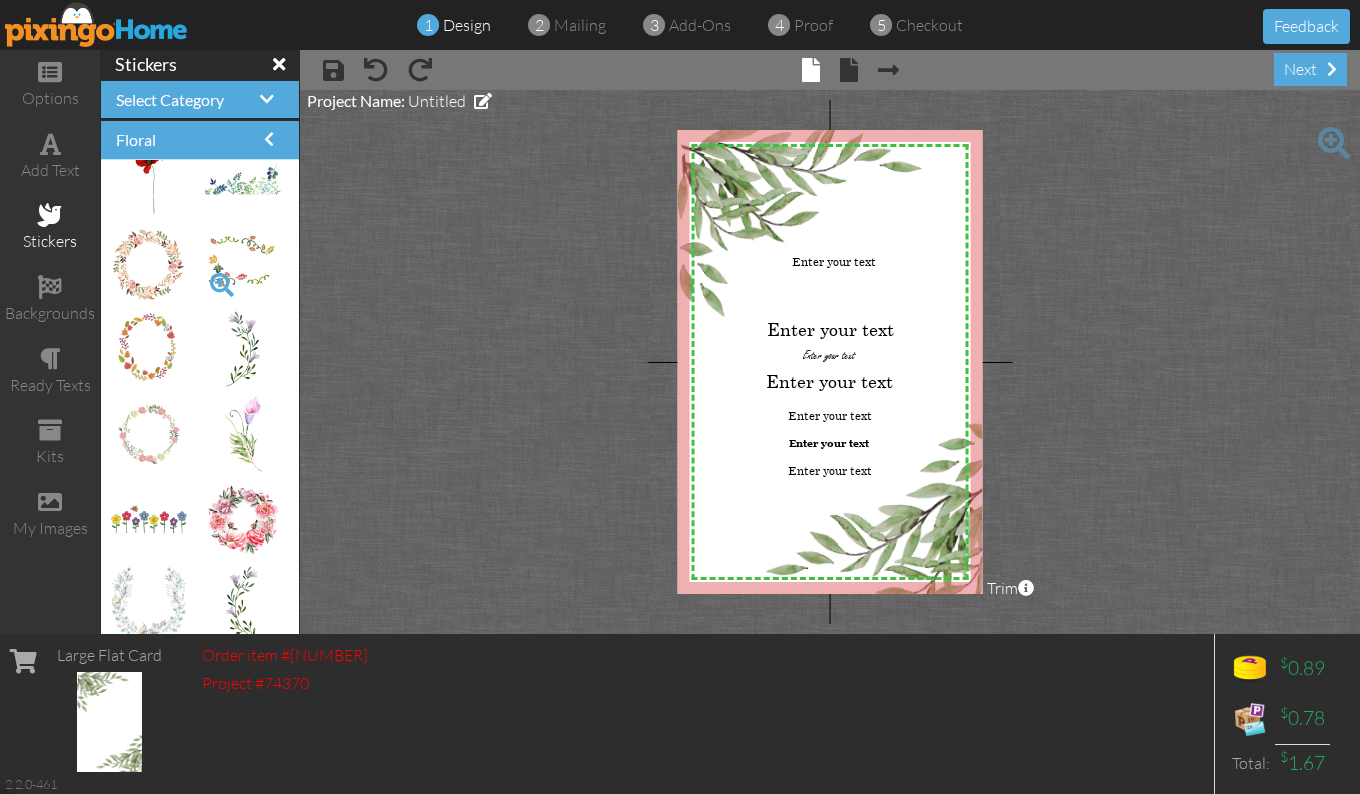 click at bounding box center [222, 285] 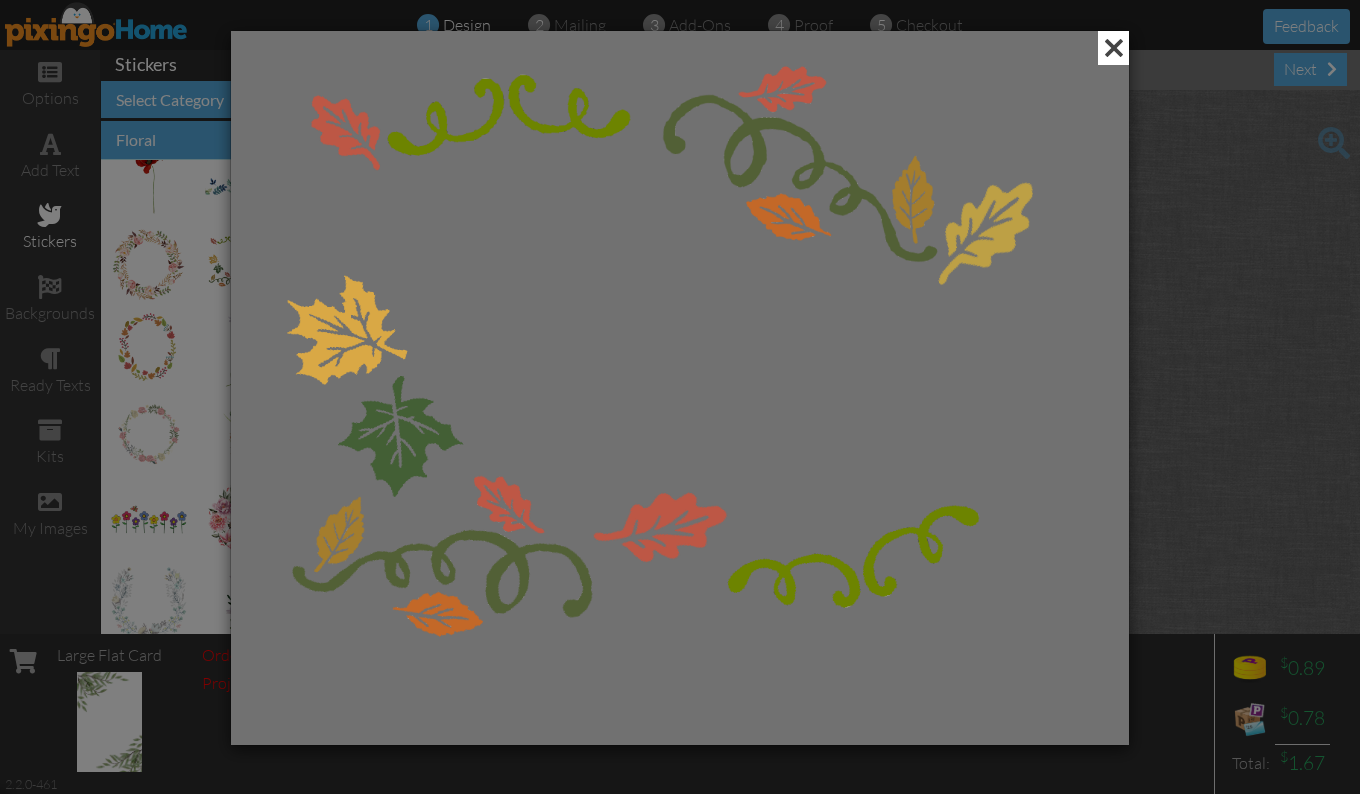 click at bounding box center [1113, 48] 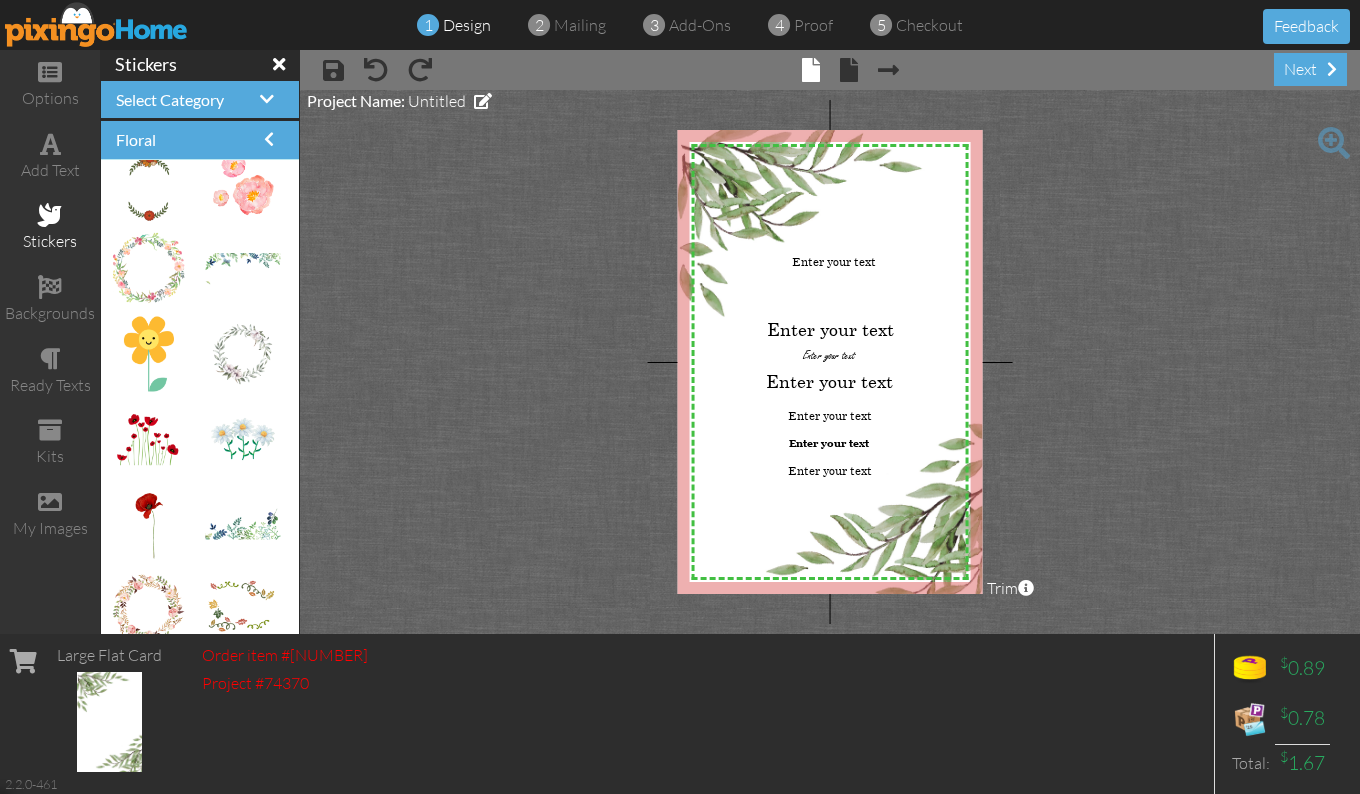 scroll, scrollTop: 22, scrollLeft: 0, axis: vertical 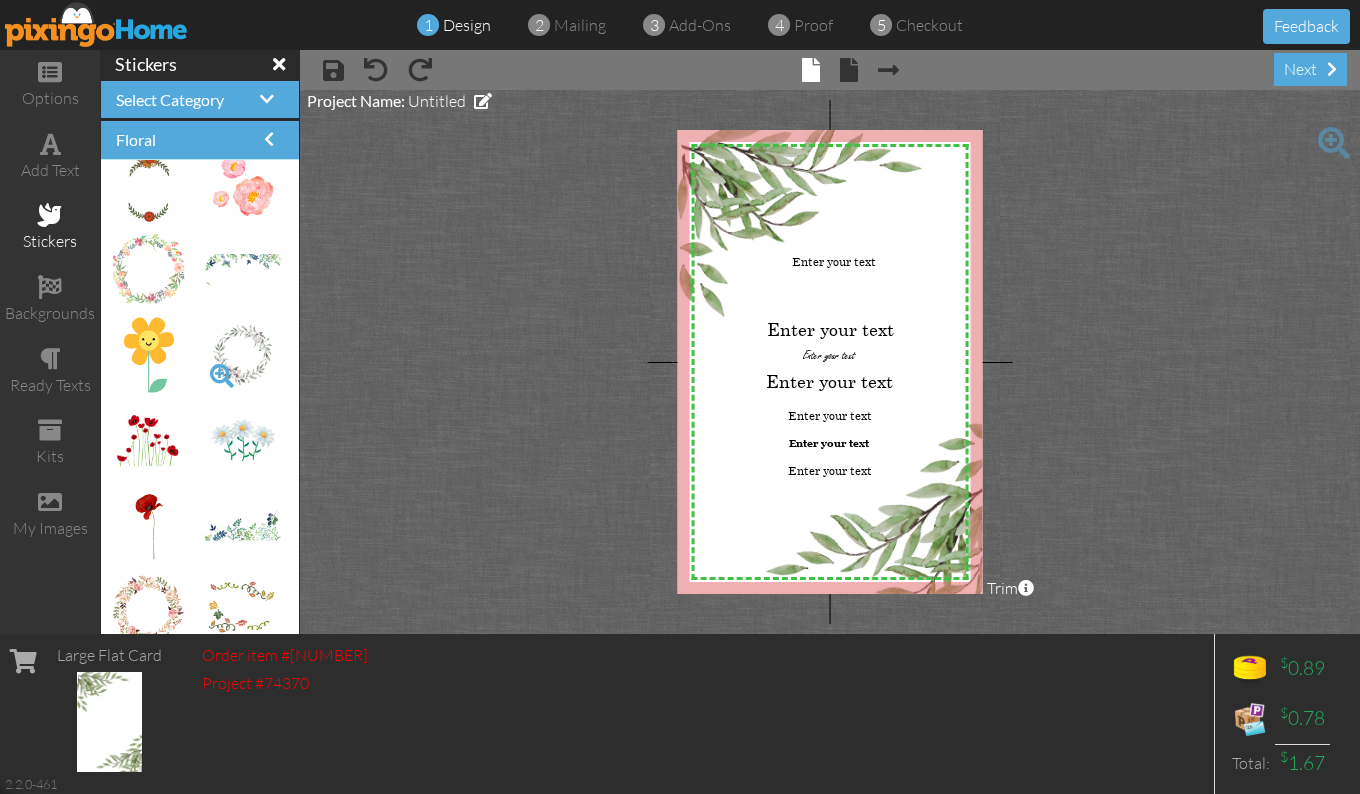 click at bounding box center (222, 376) 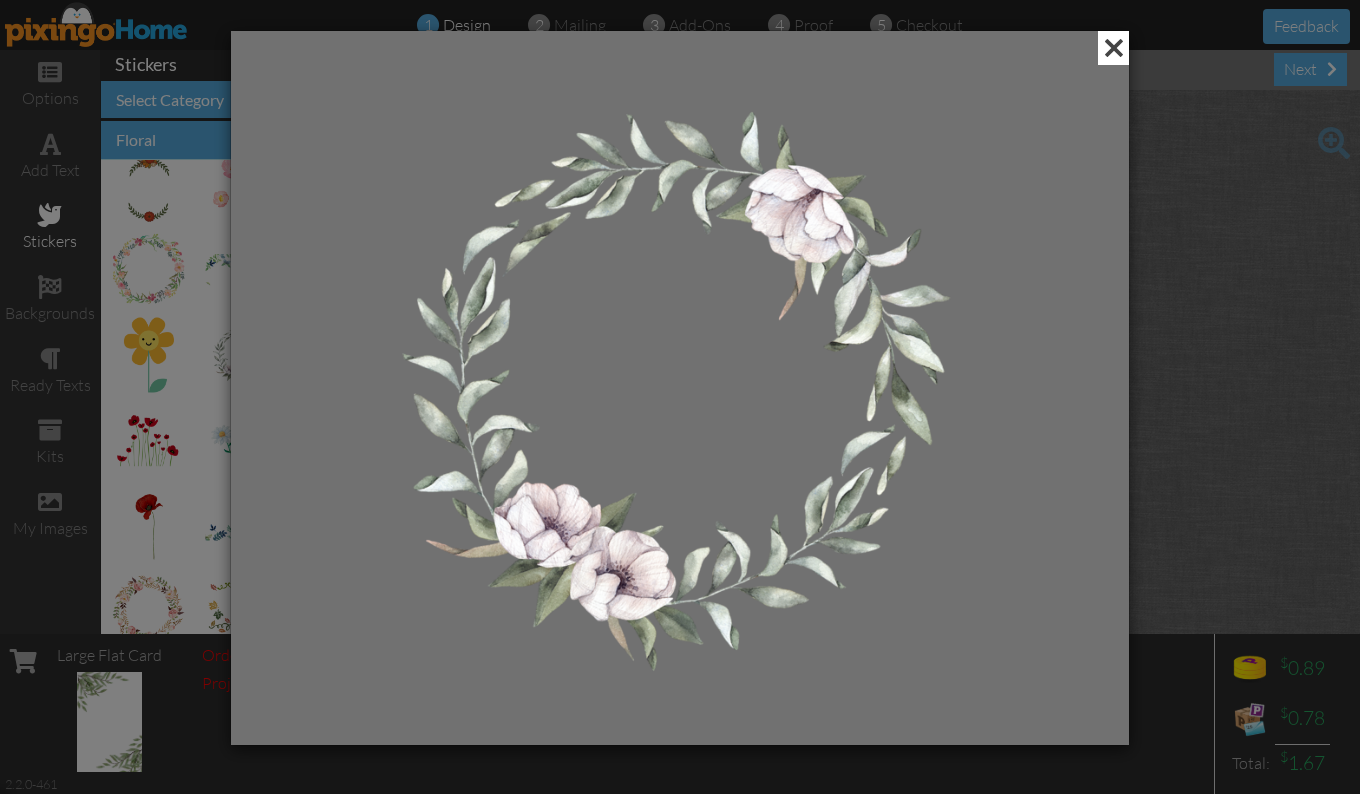 click at bounding box center (1113, 48) 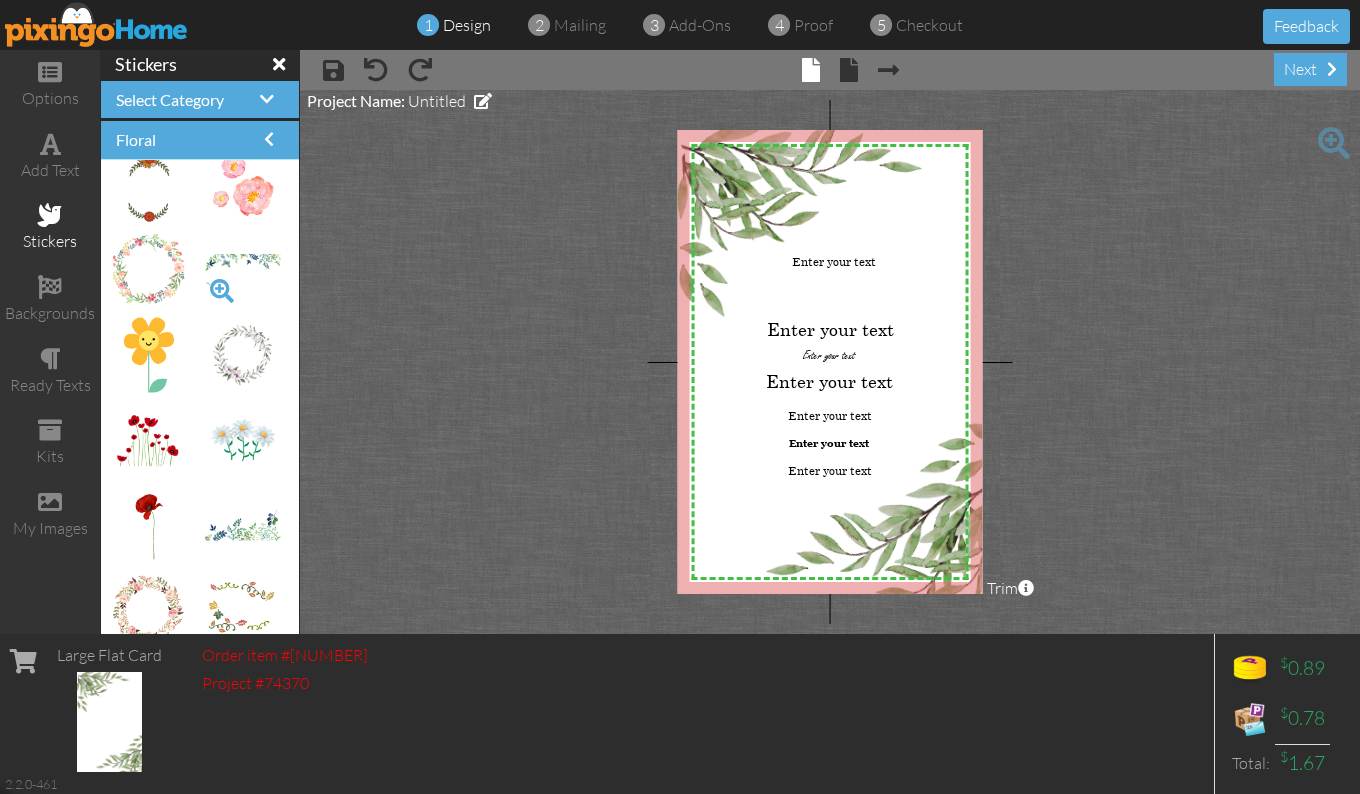 click at bounding box center [222, 291] 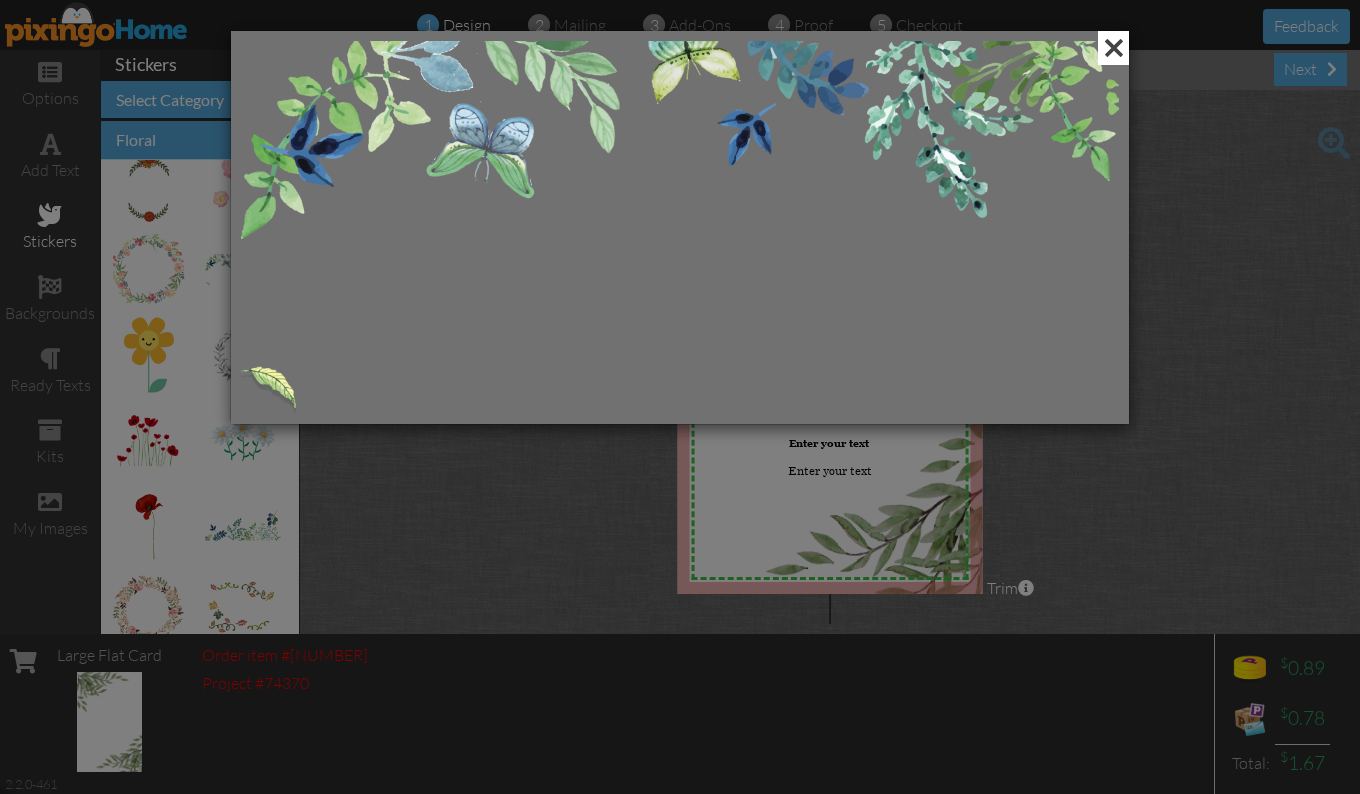 click at bounding box center (1113, 48) 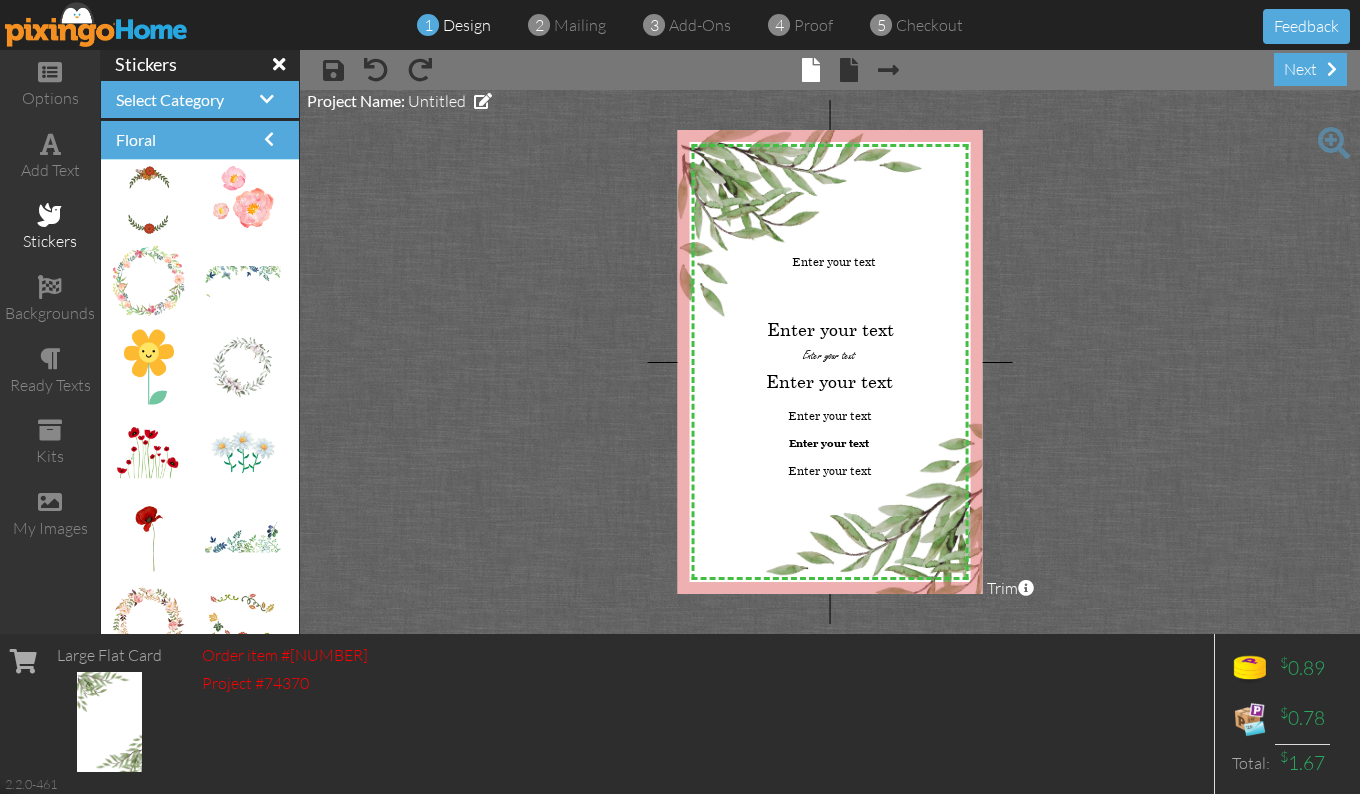 scroll, scrollTop: 0, scrollLeft: 0, axis: both 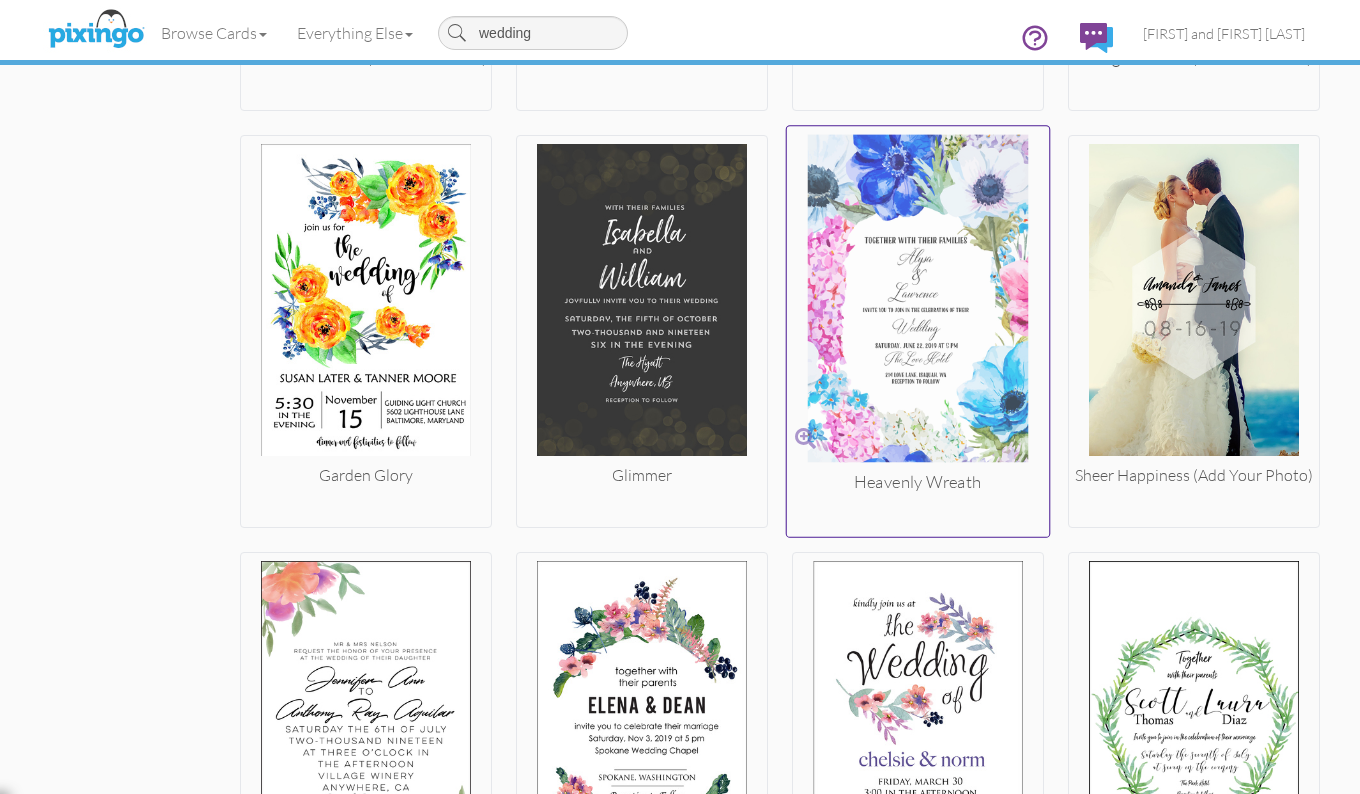 click at bounding box center [918, 303] 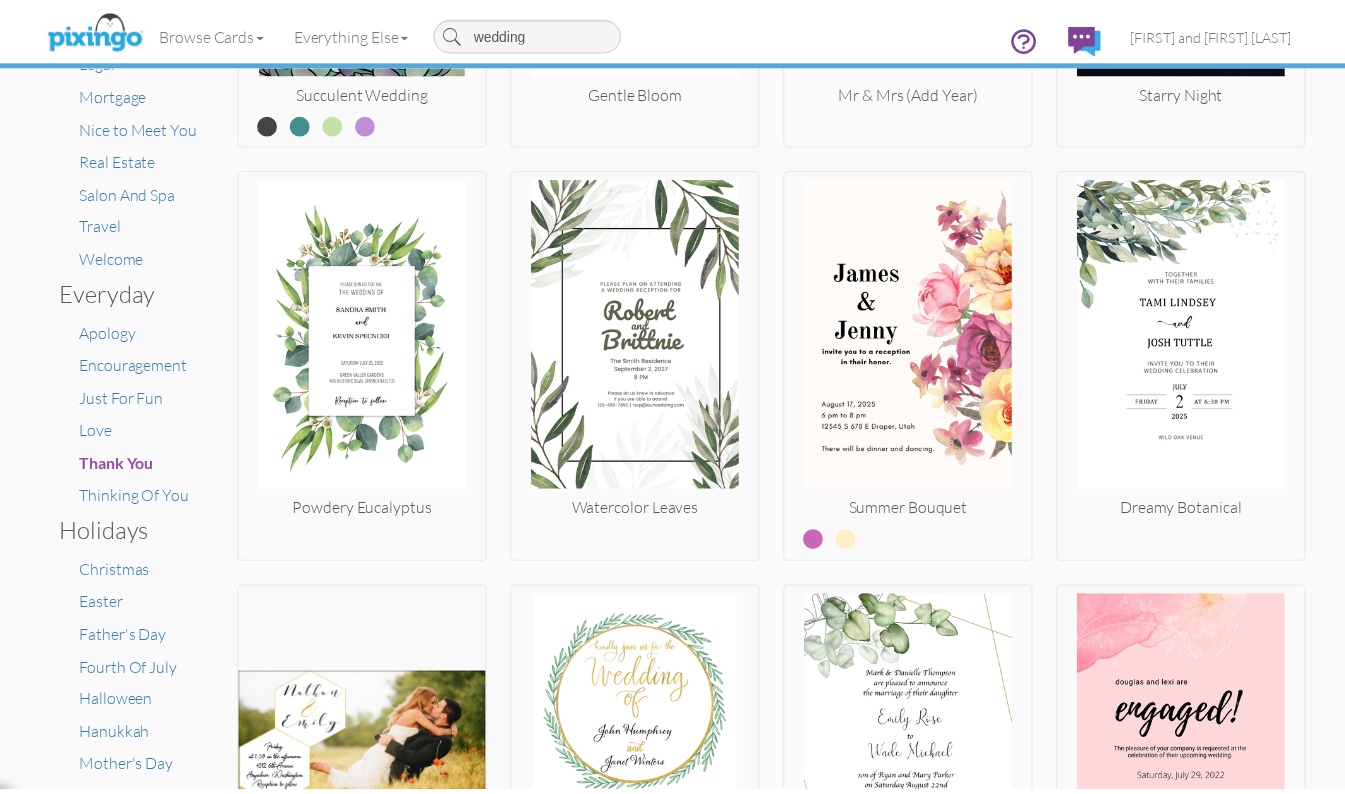 scroll, scrollTop: 0, scrollLeft: 0, axis: both 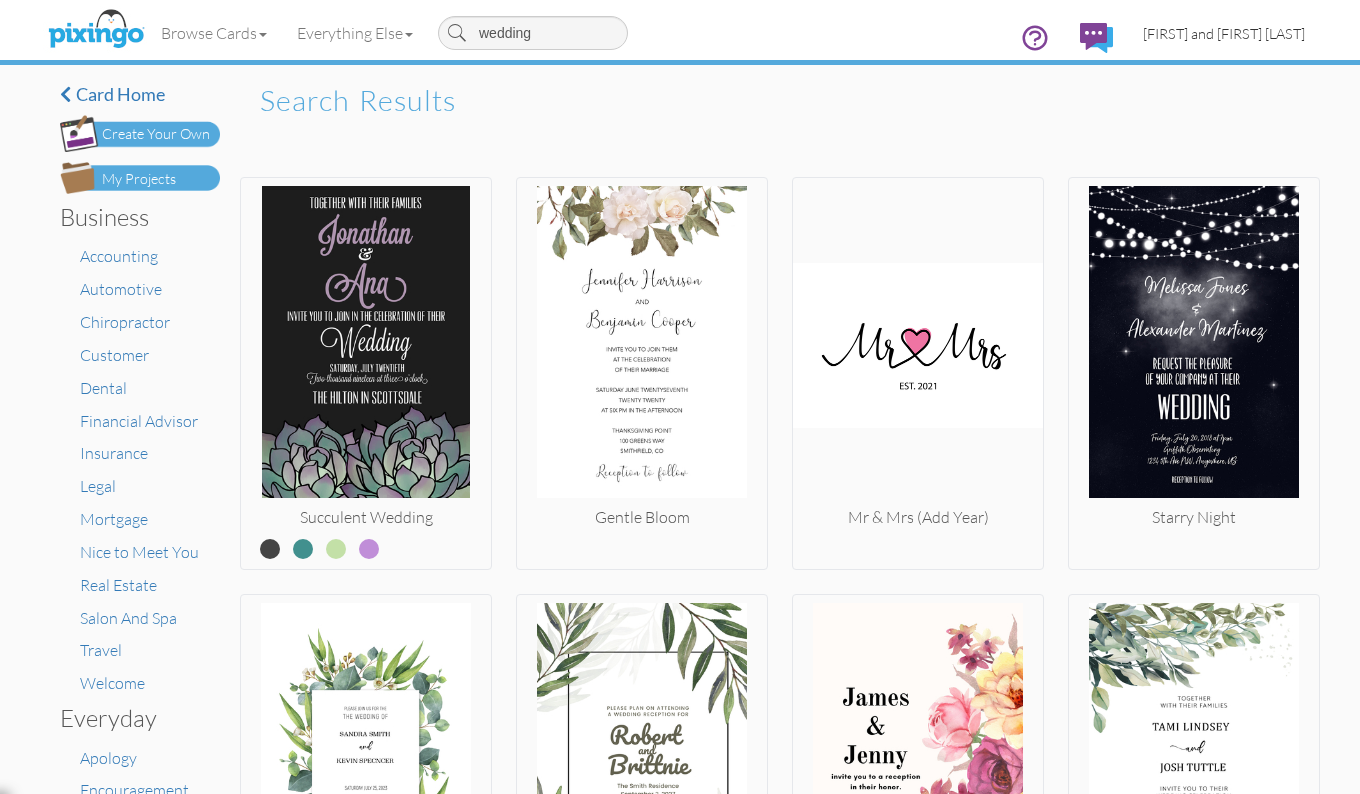 click on "[FIRST] and [FIRST] [LAST]" at bounding box center [1224, 33] 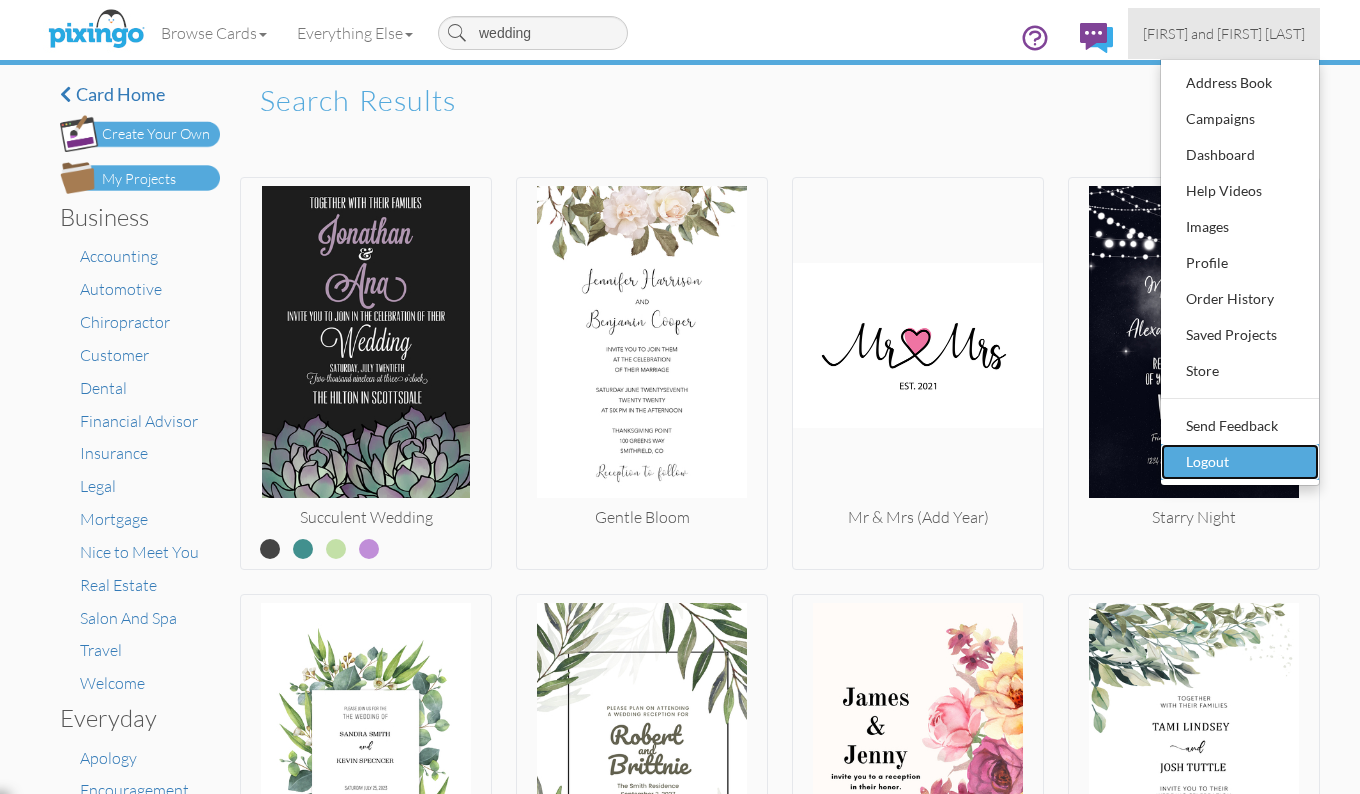 click on "Logout" at bounding box center (1240, 462) 